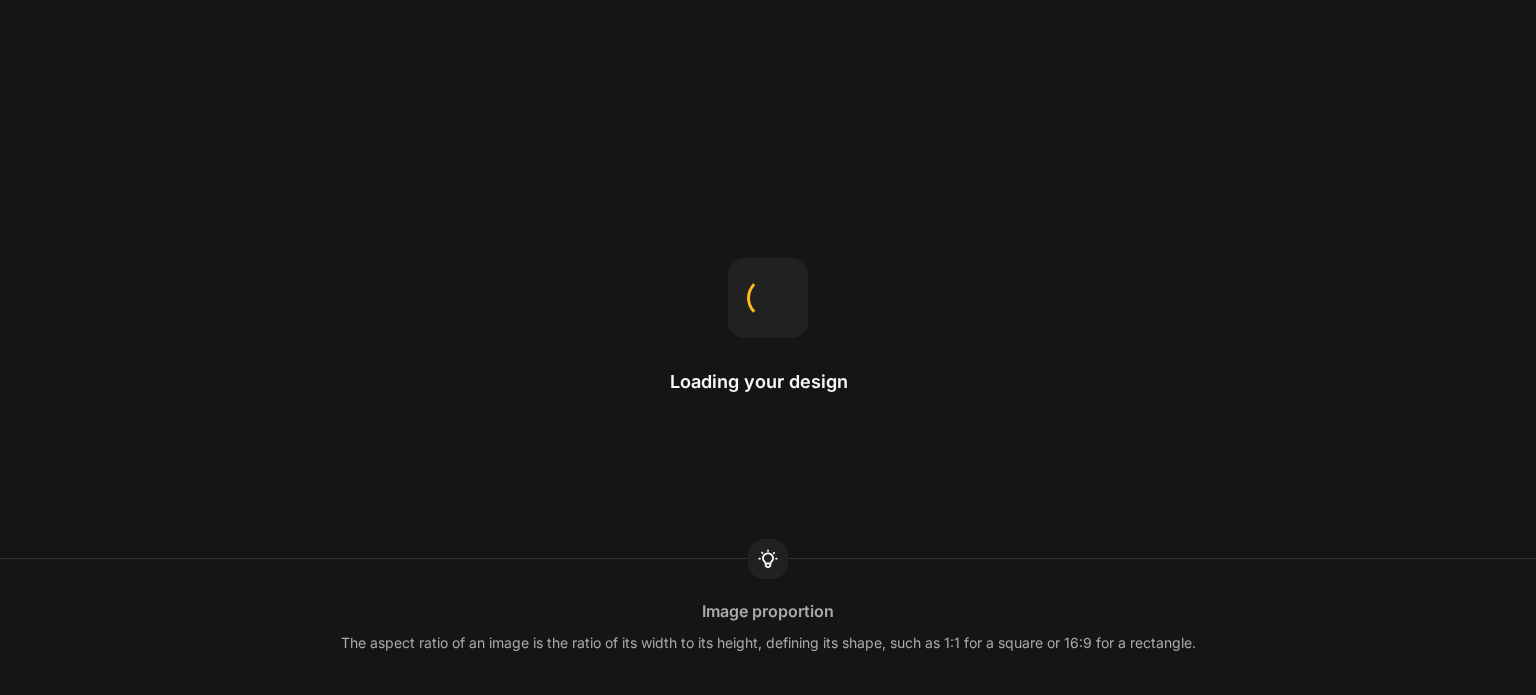 scroll, scrollTop: 0, scrollLeft: 0, axis: both 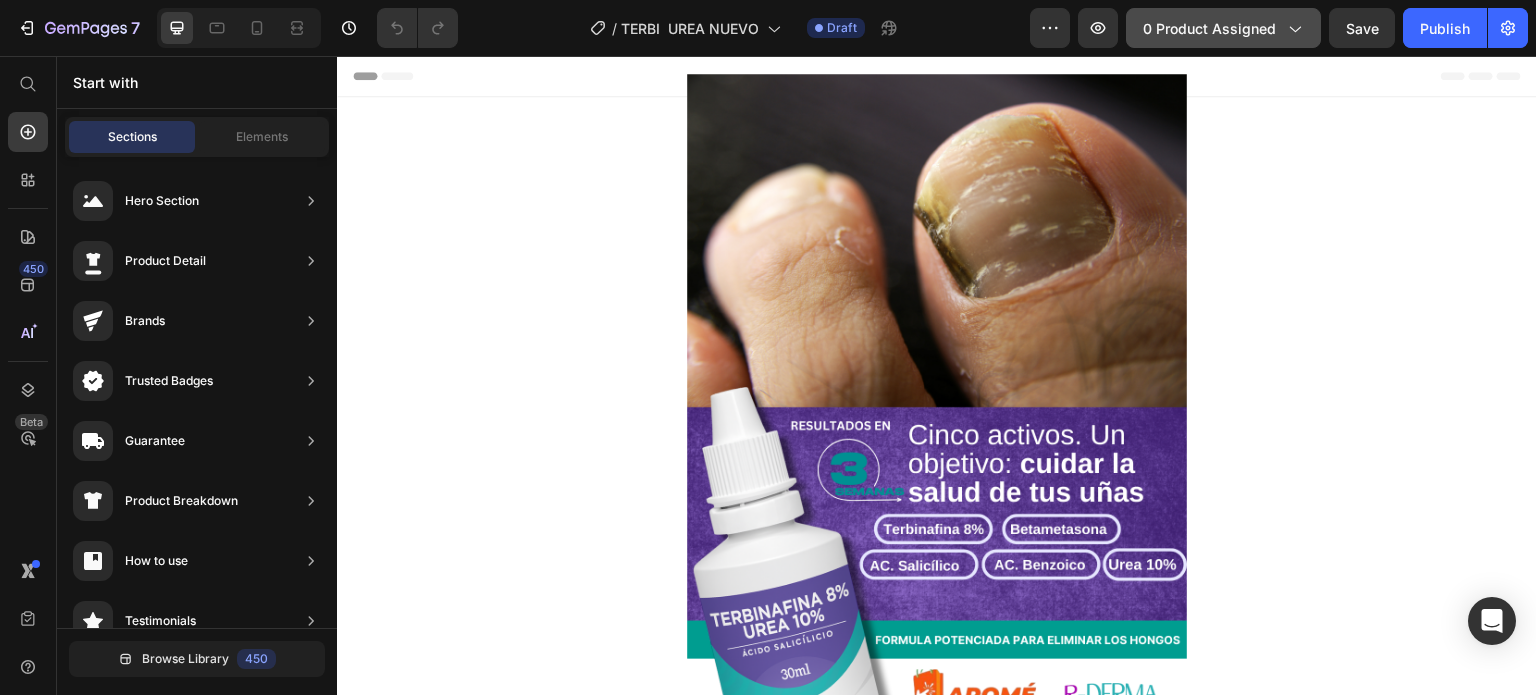 click on "0 product assigned" at bounding box center (1223, 28) 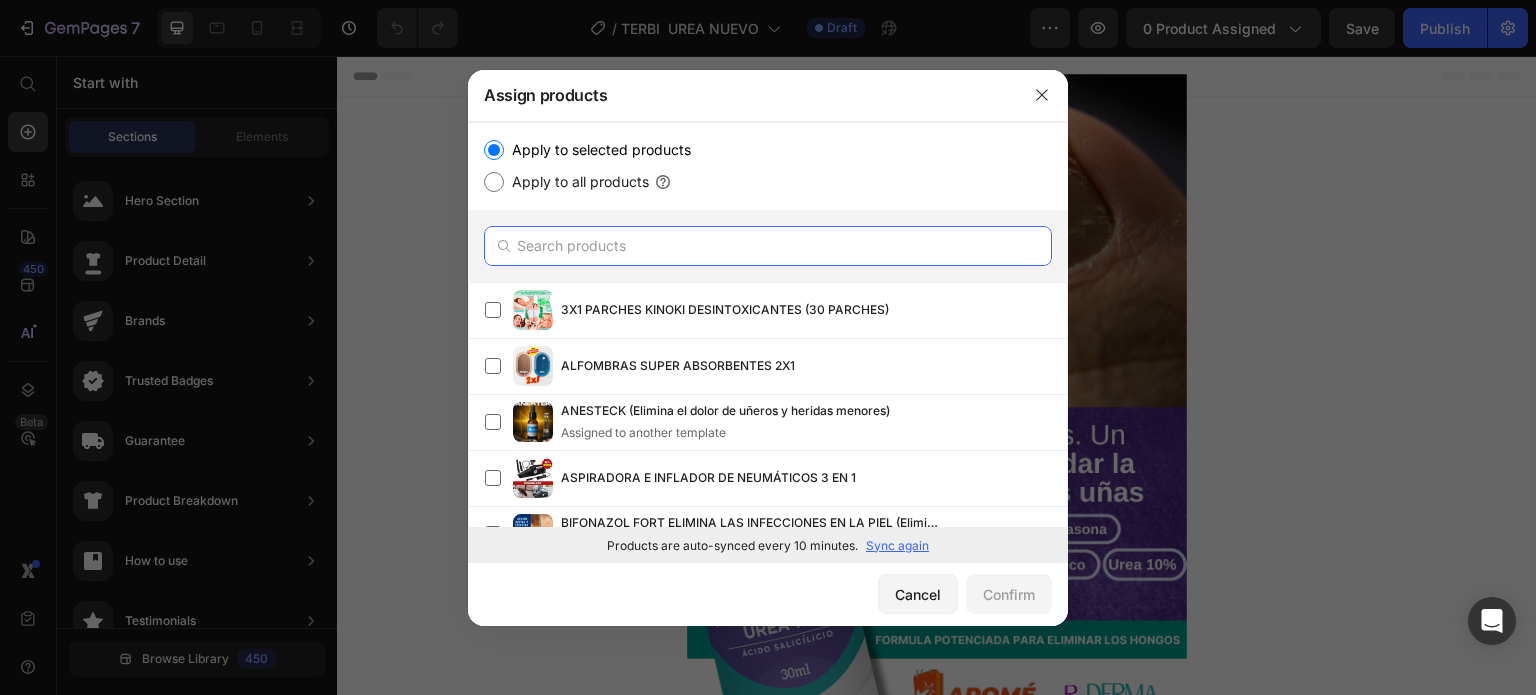 click at bounding box center [768, 246] 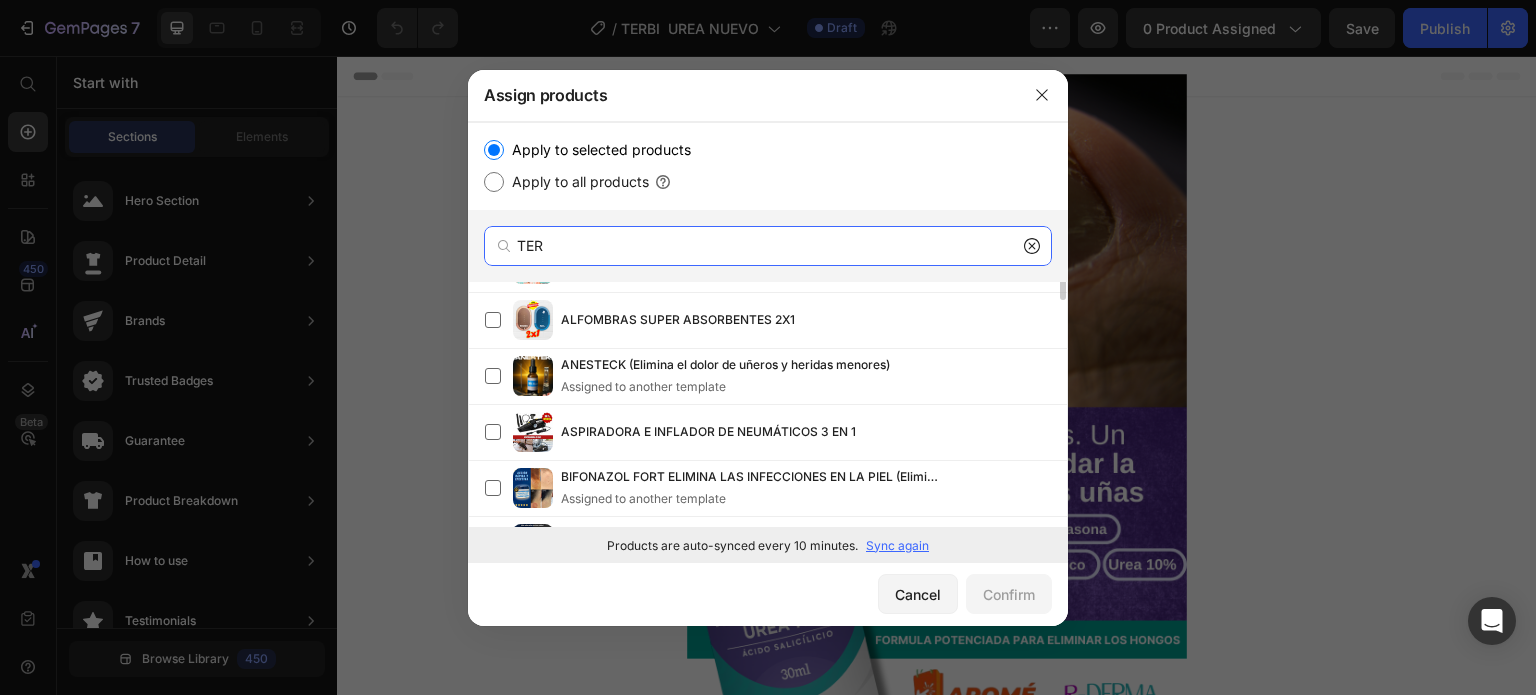scroll, scrollTop: 0, scrollLeft: 0, axis: both 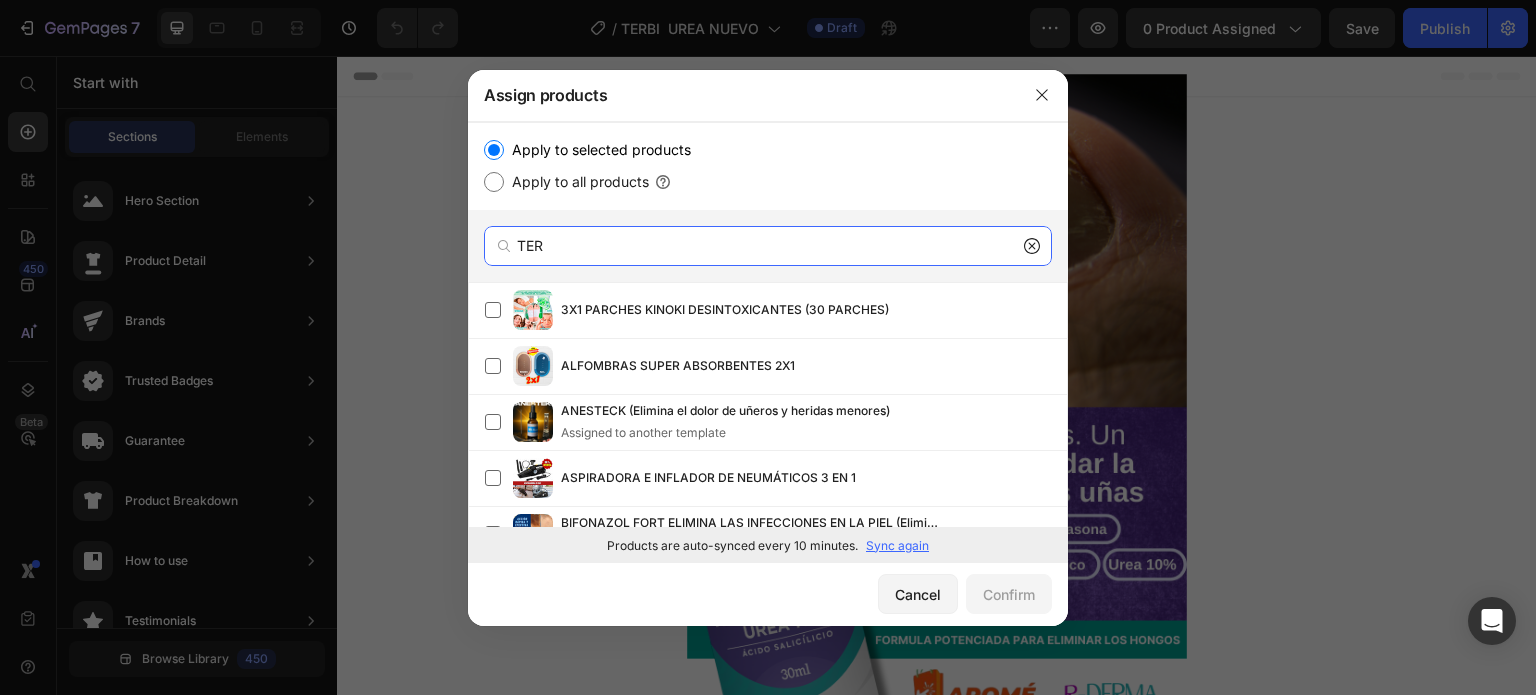 type on "TER" 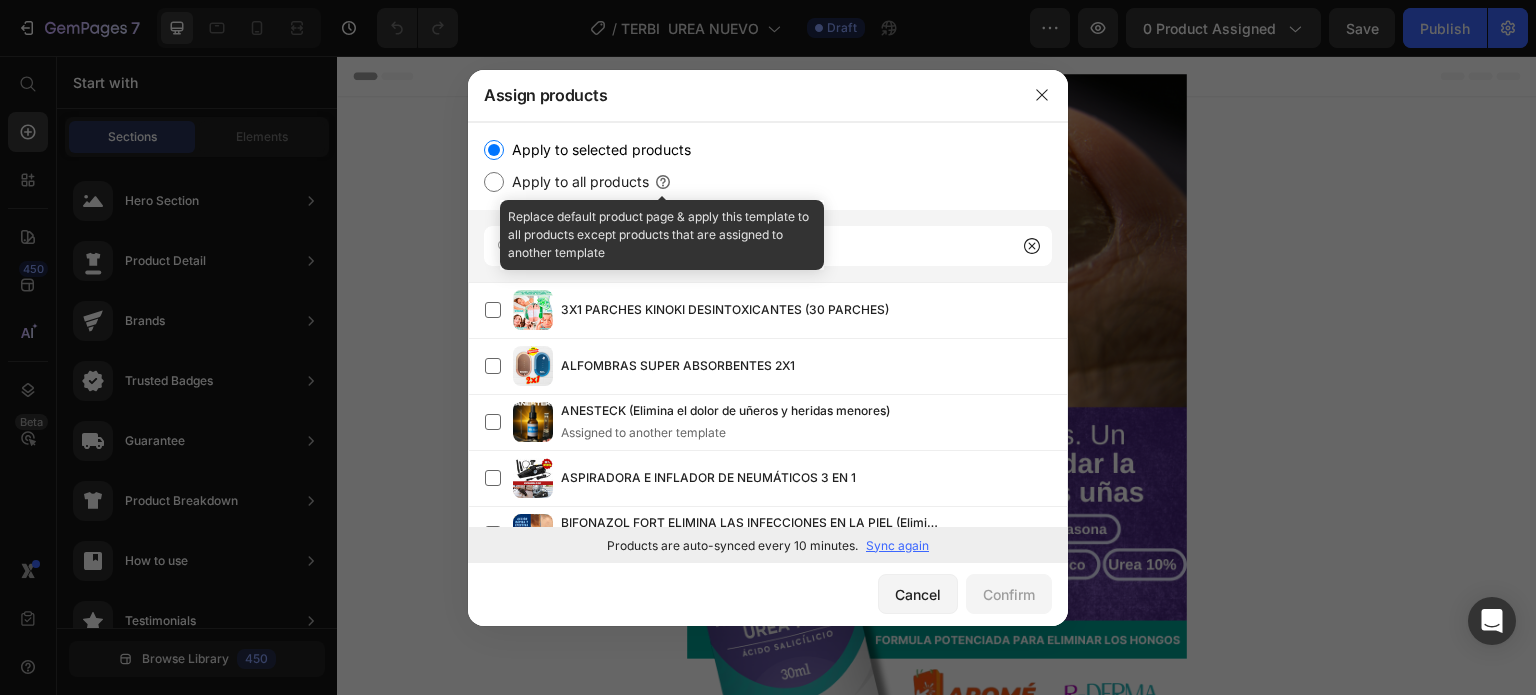click on "Apply to all products" at bounding box center [576, 182] 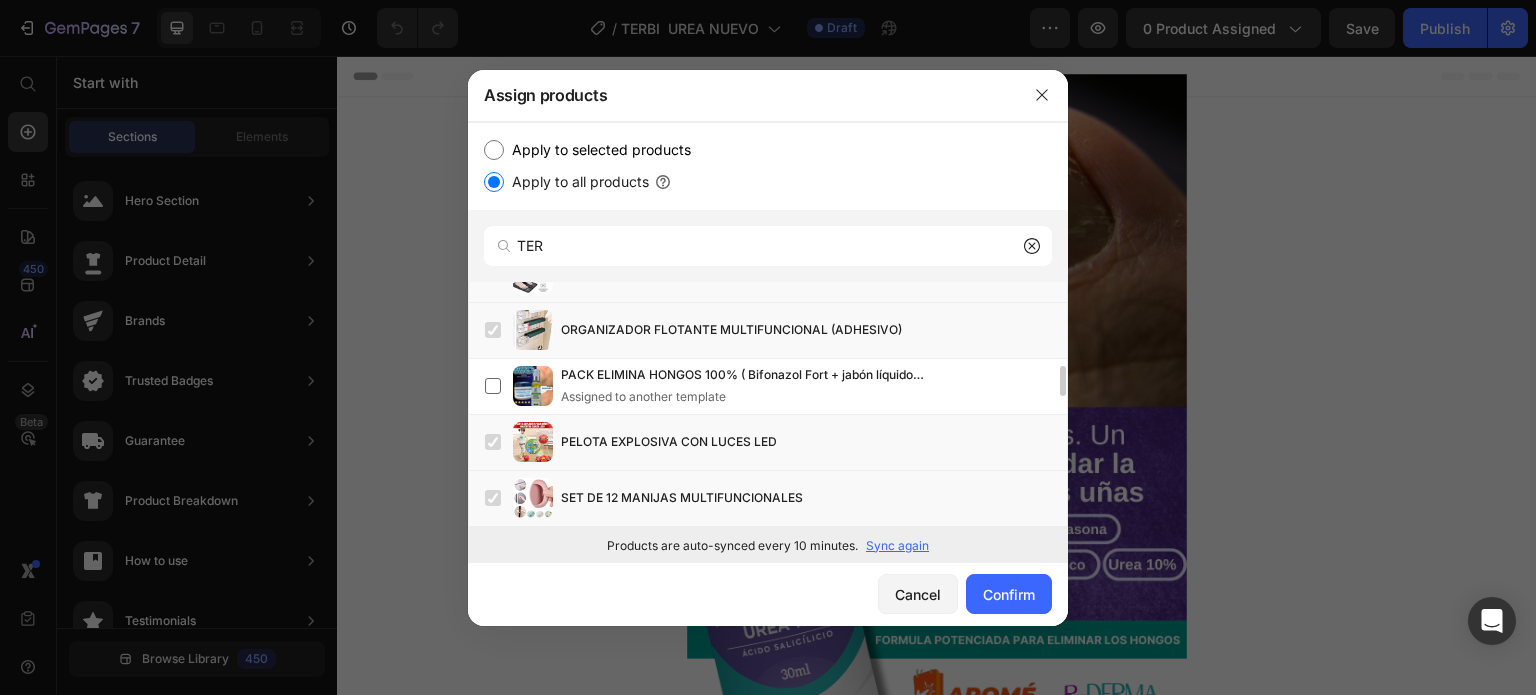 scroll, scrollTop: 1191, scrollLeft: 0, axis: vertical 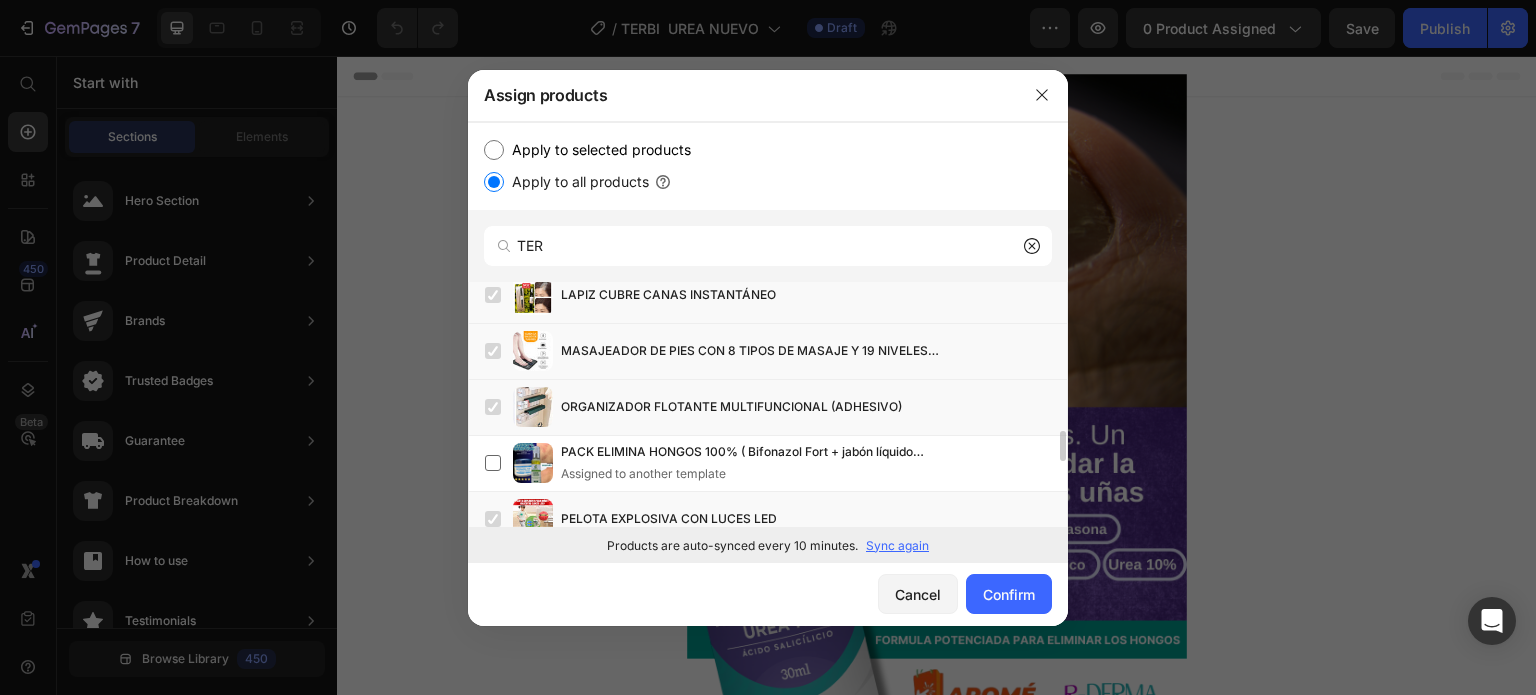 click at bounding box center [504, 246] 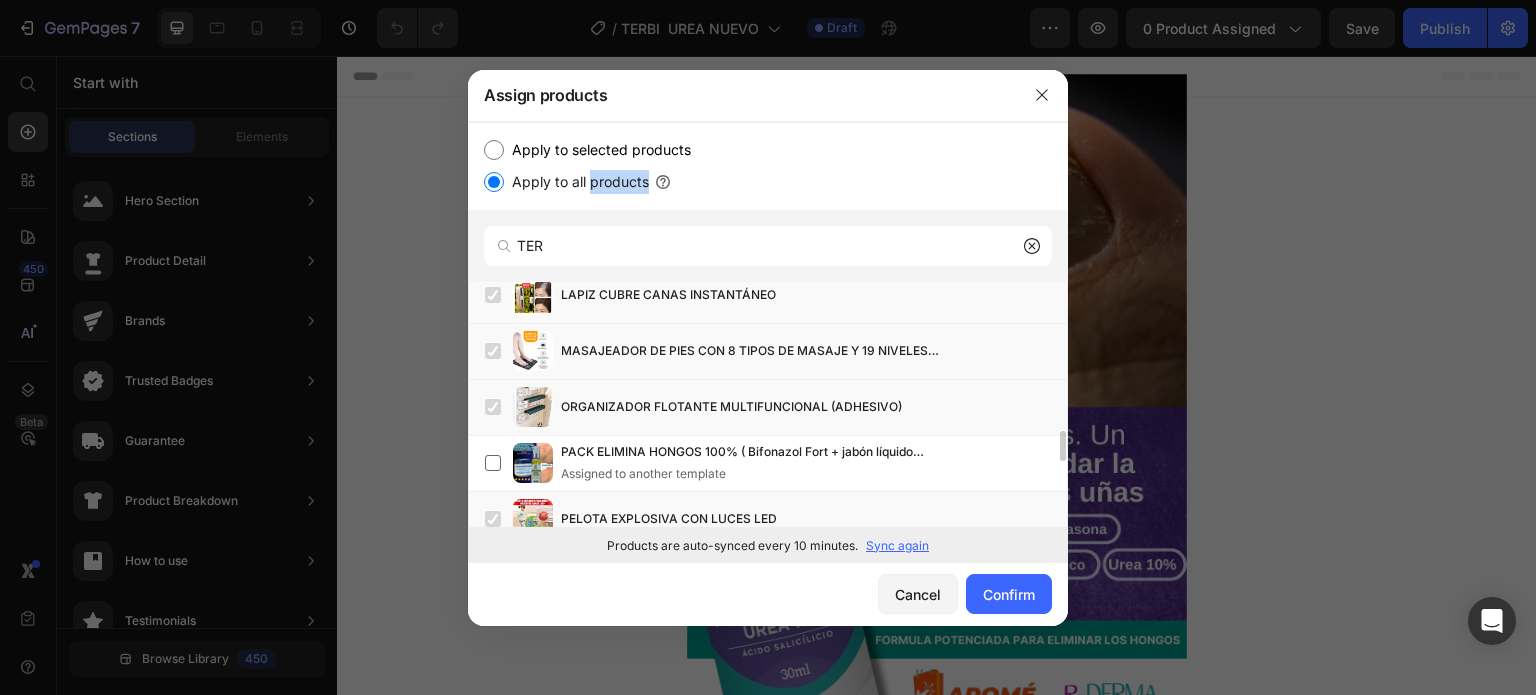 click at bounding box center (504, 246) 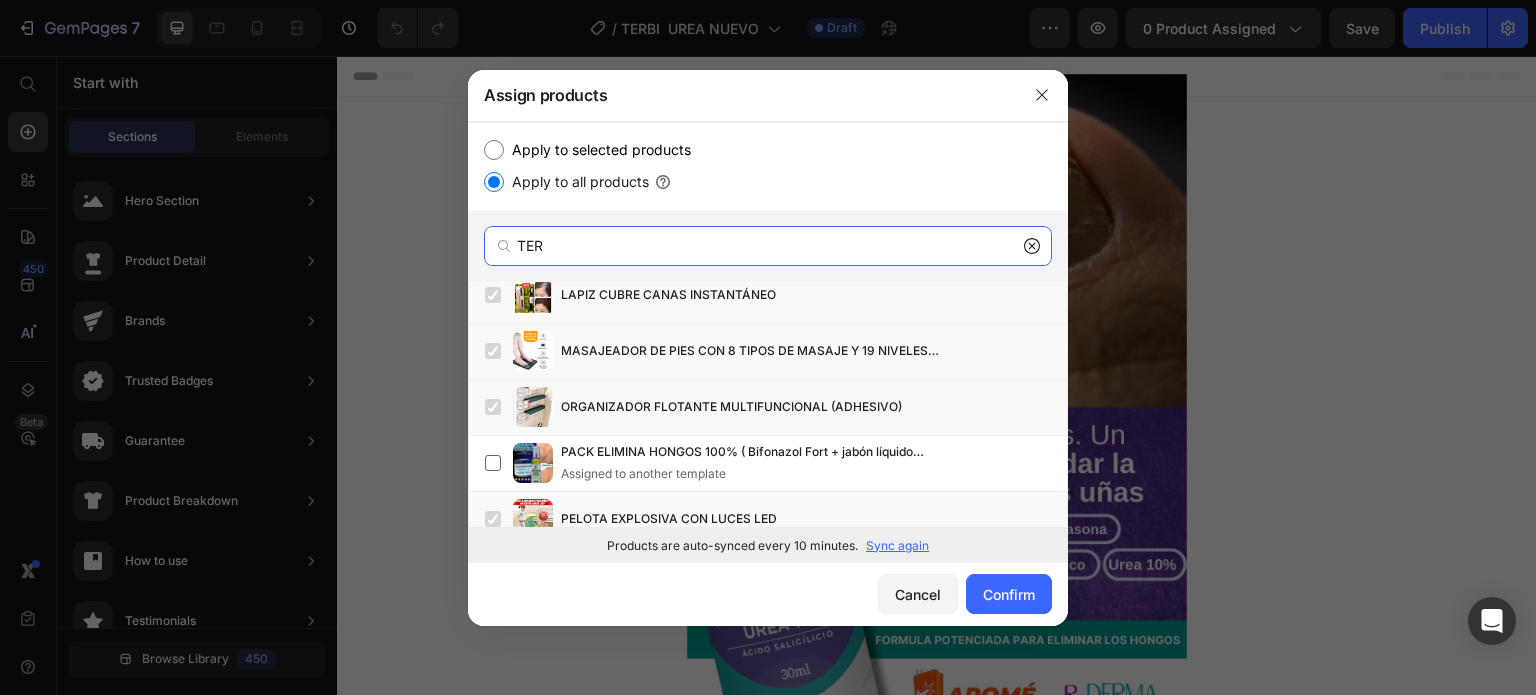 click on "TER" at bounding box center (768, 246) 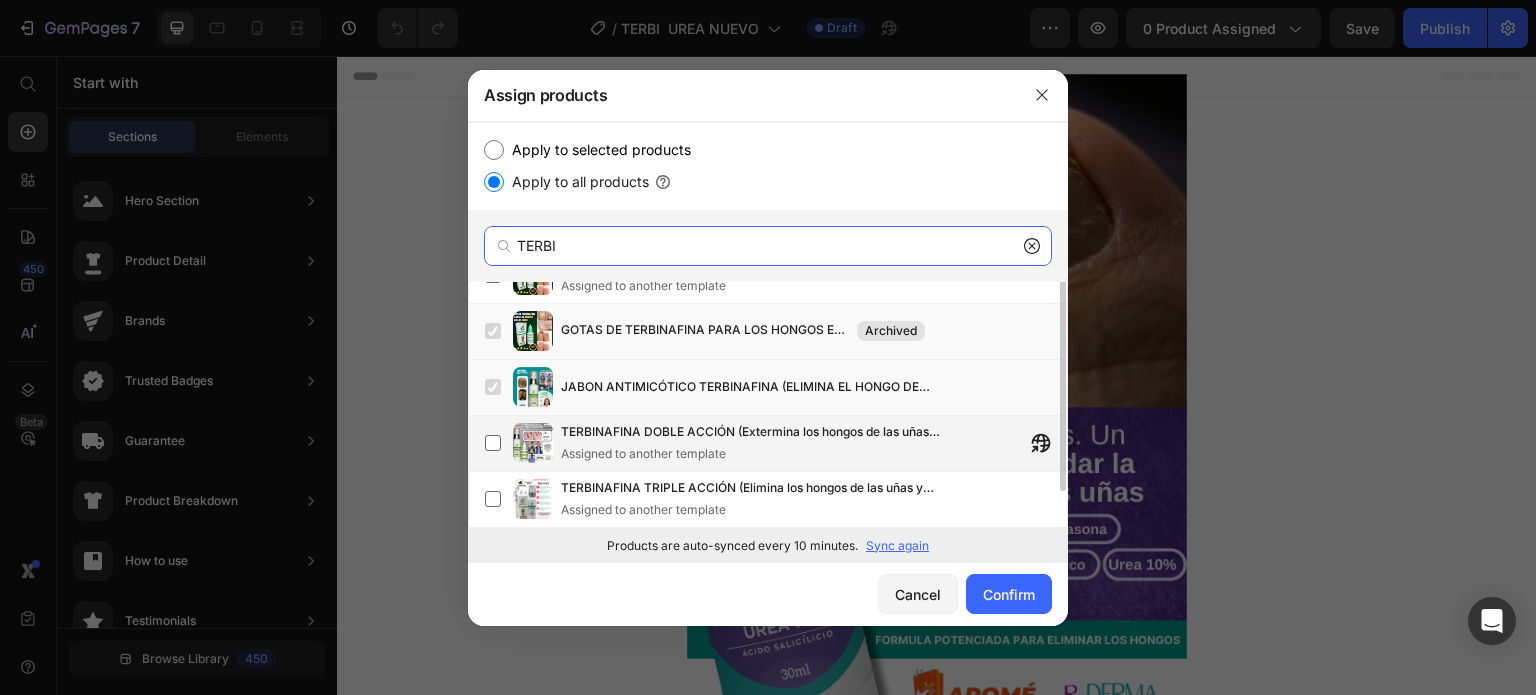 scroll, scrollTop: 0, scrollLeft: 0, axis: both 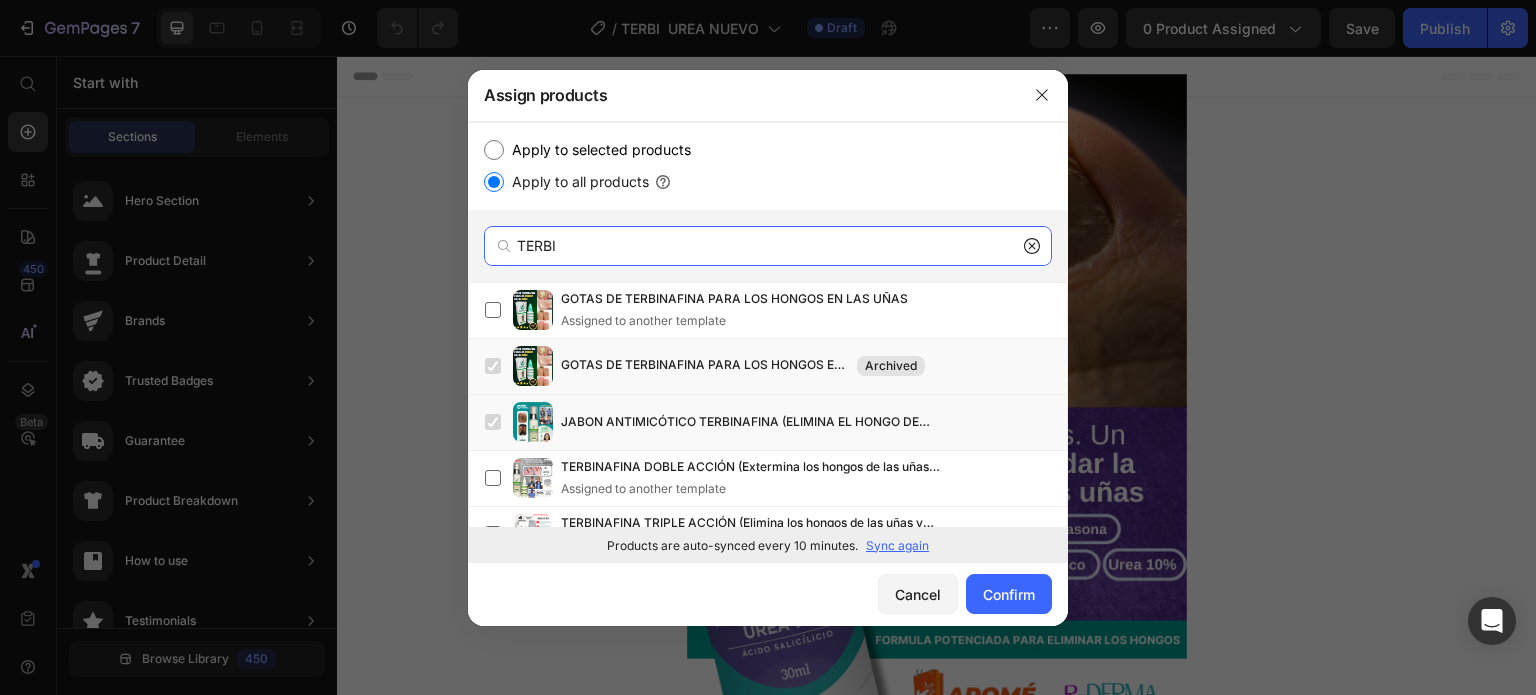 click on "TERBI" at bounding box center (768, 246) 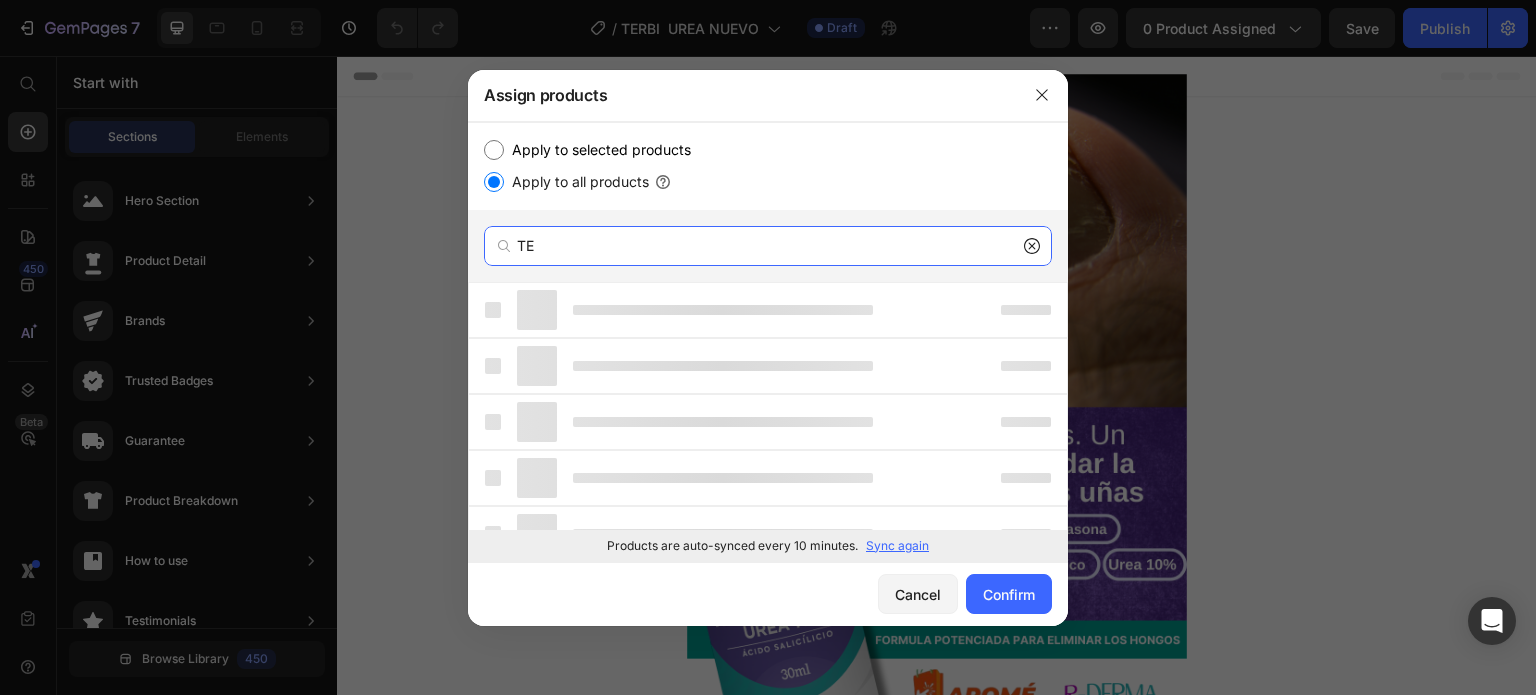 type on "T" 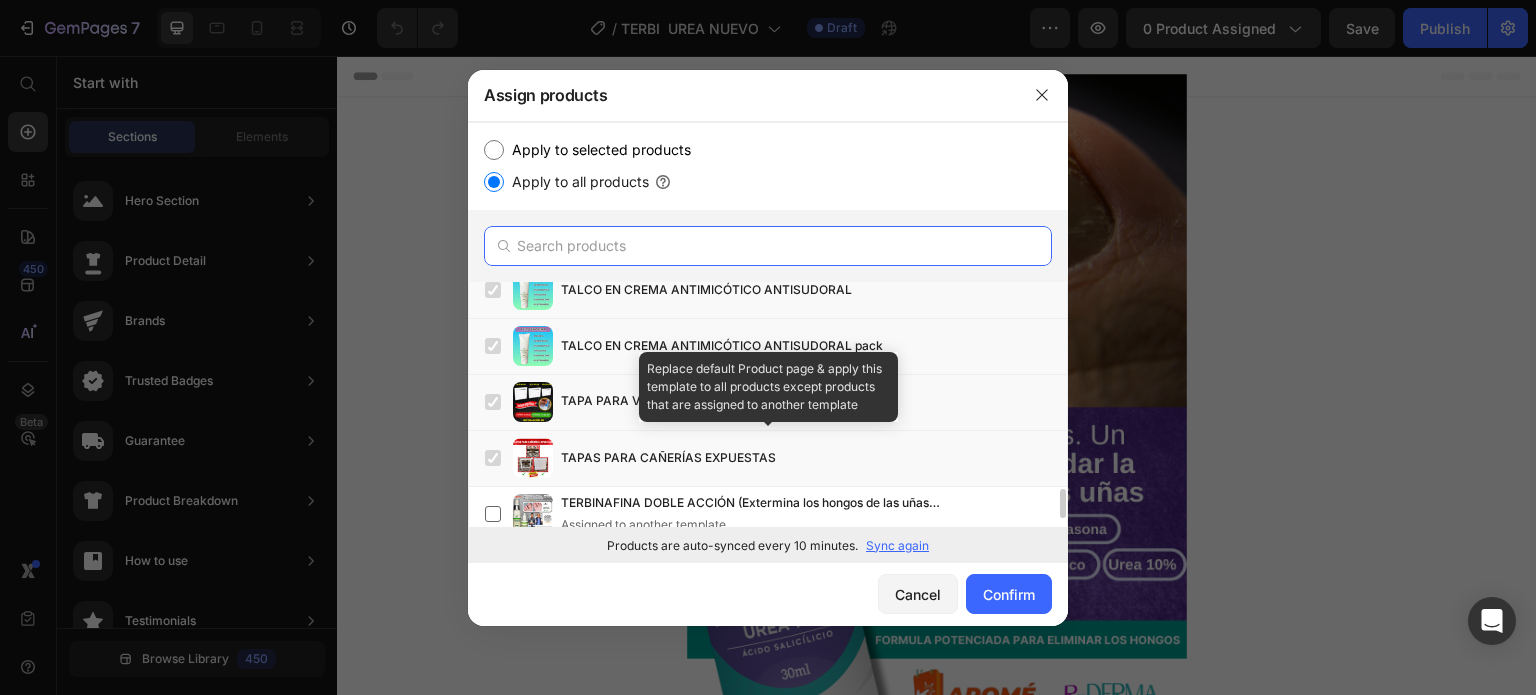 scroll, scrollTop: 1771, scrollLeft: 0, axis: vertical 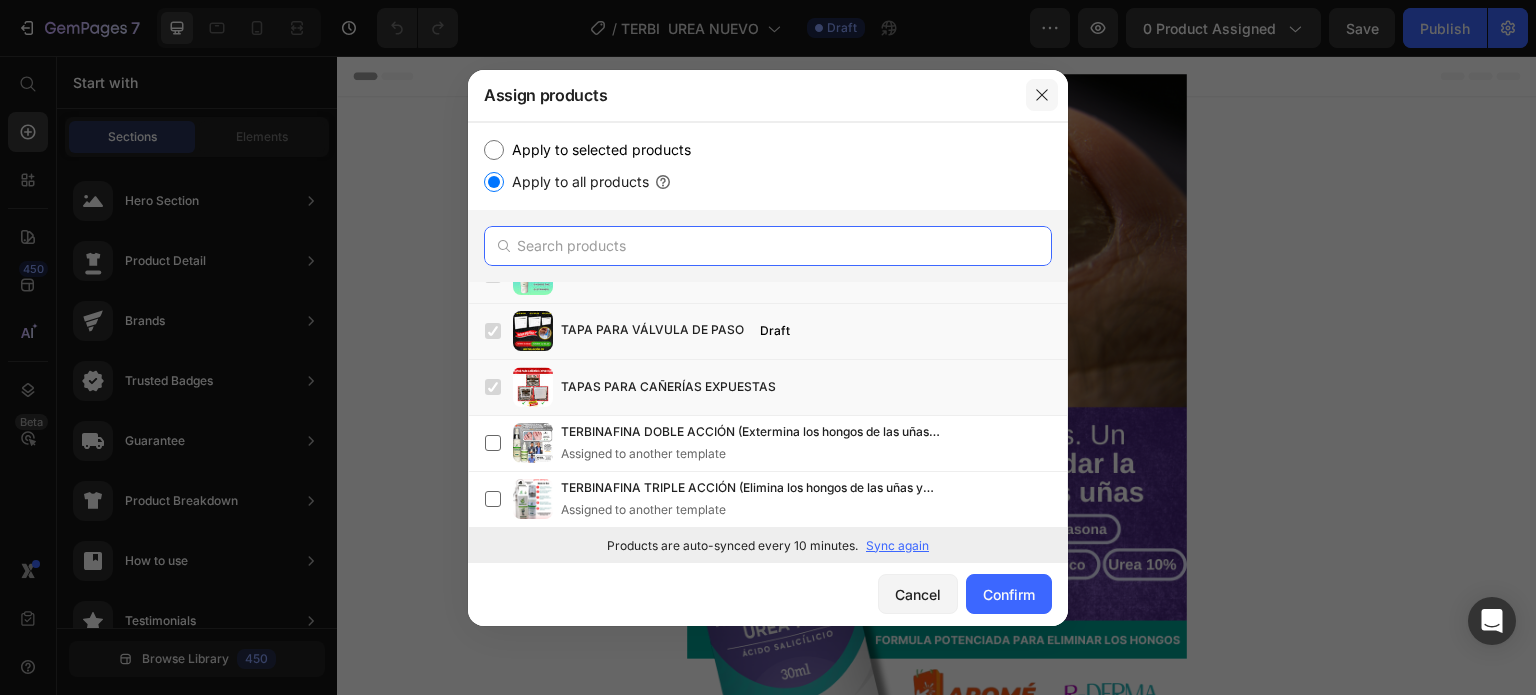 type 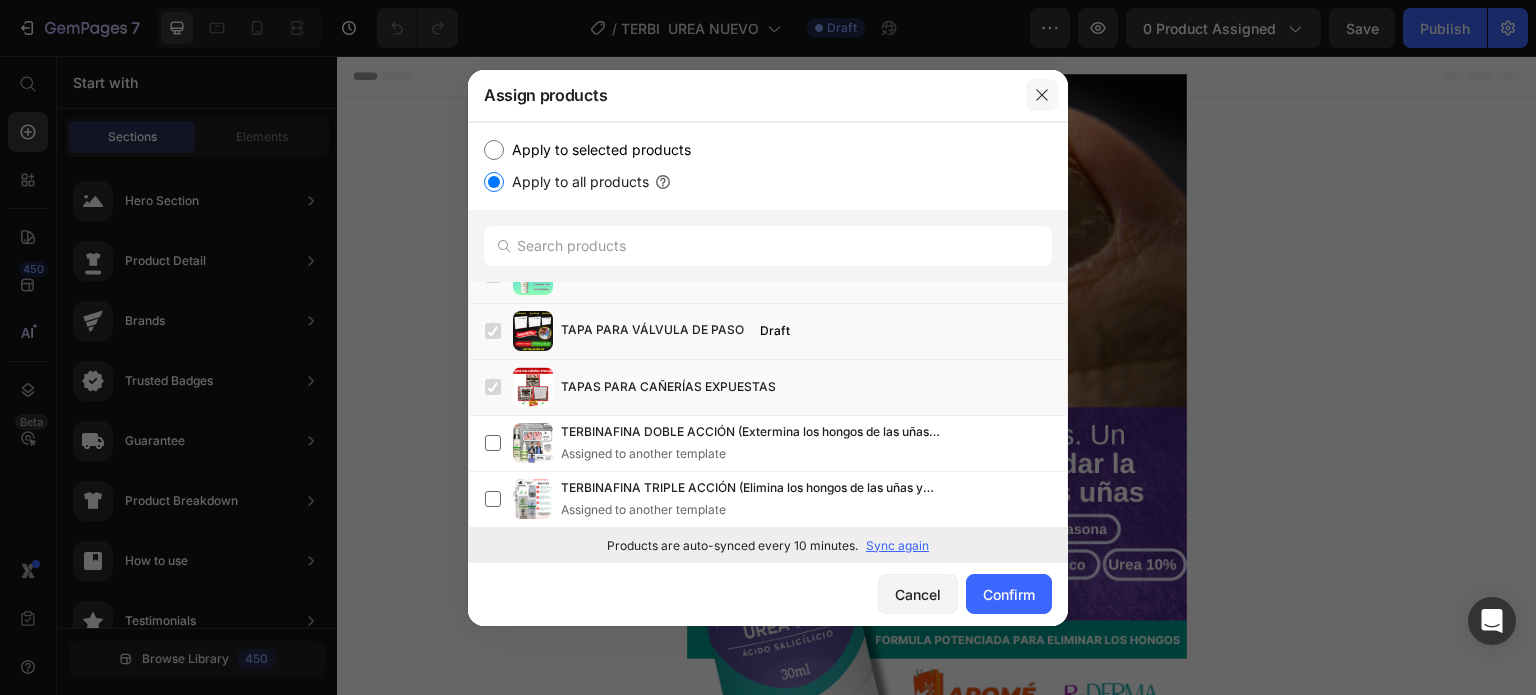 click at bounding box center [1042, 95] 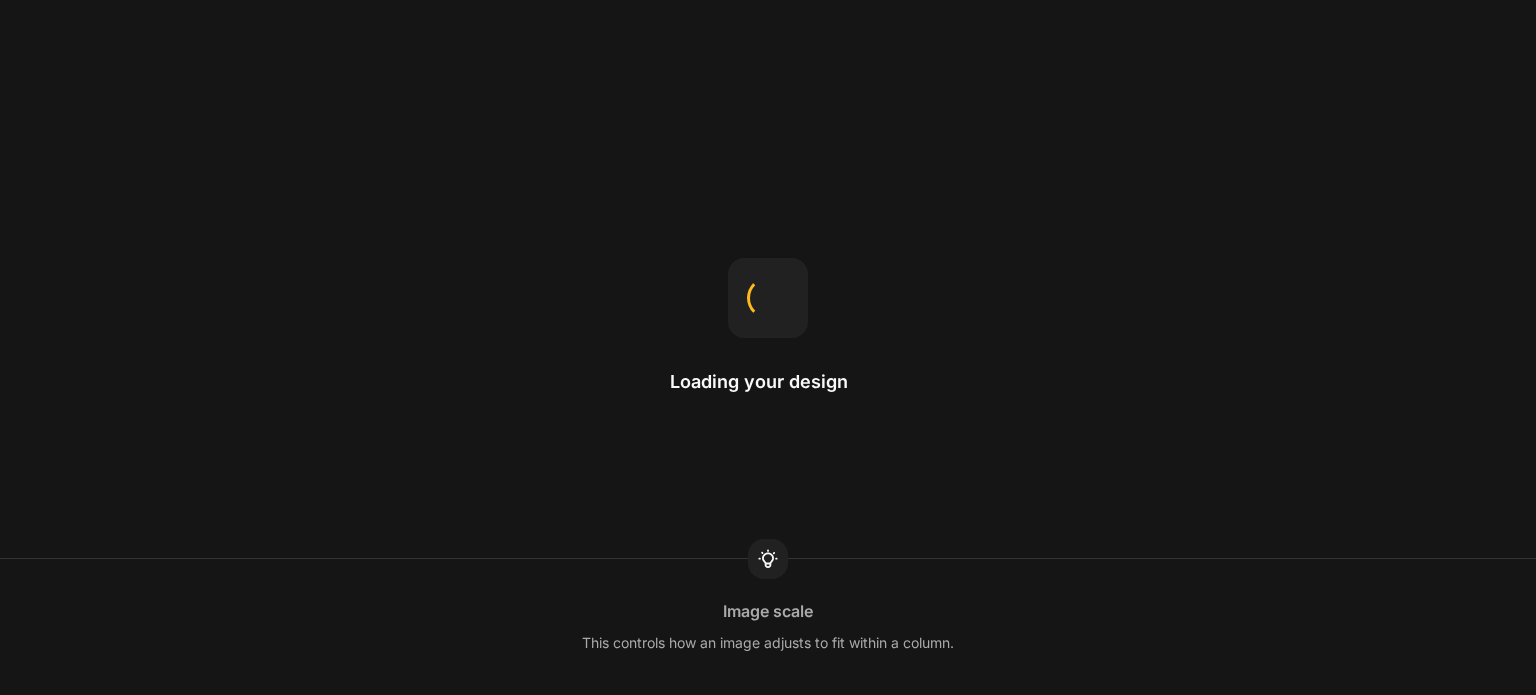 scroll, scrollTop: 0, scrollLeft: 0, axis: both 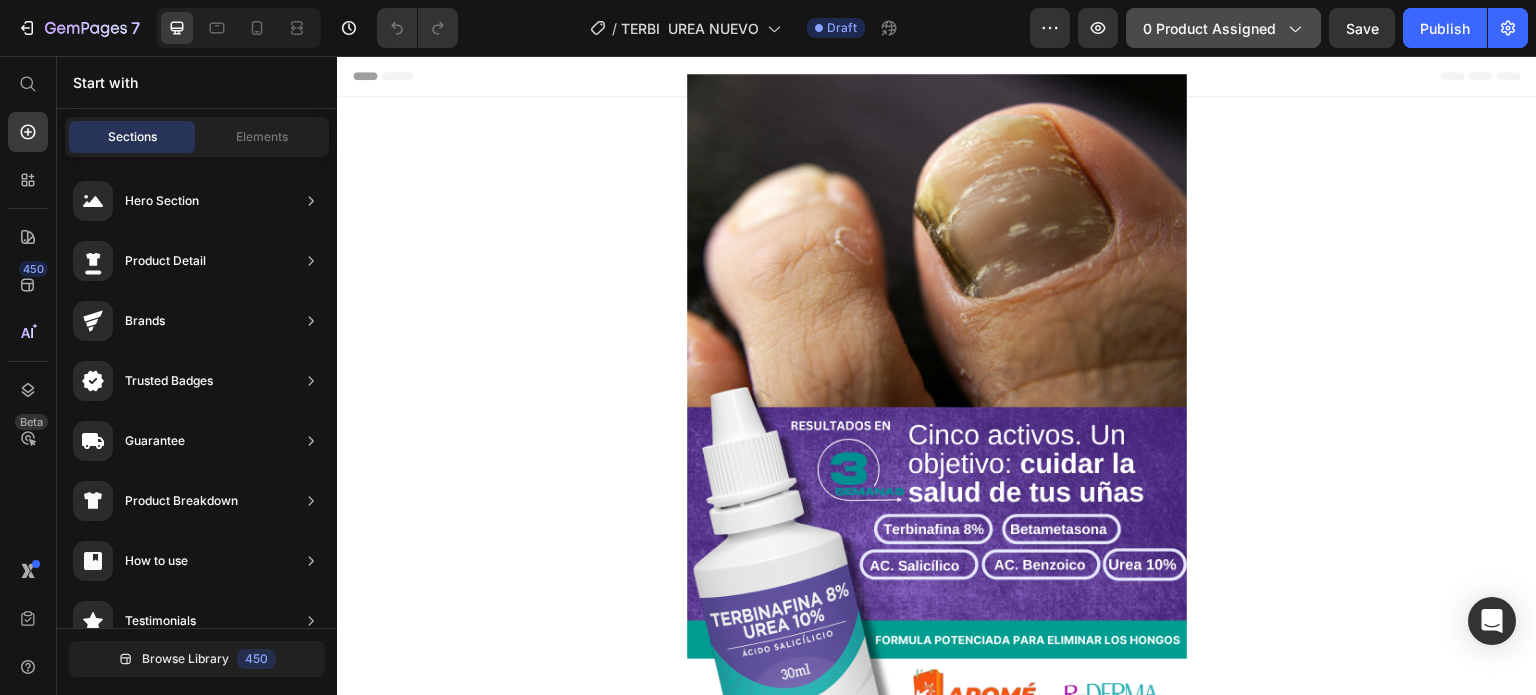 click on "0 product assigned" 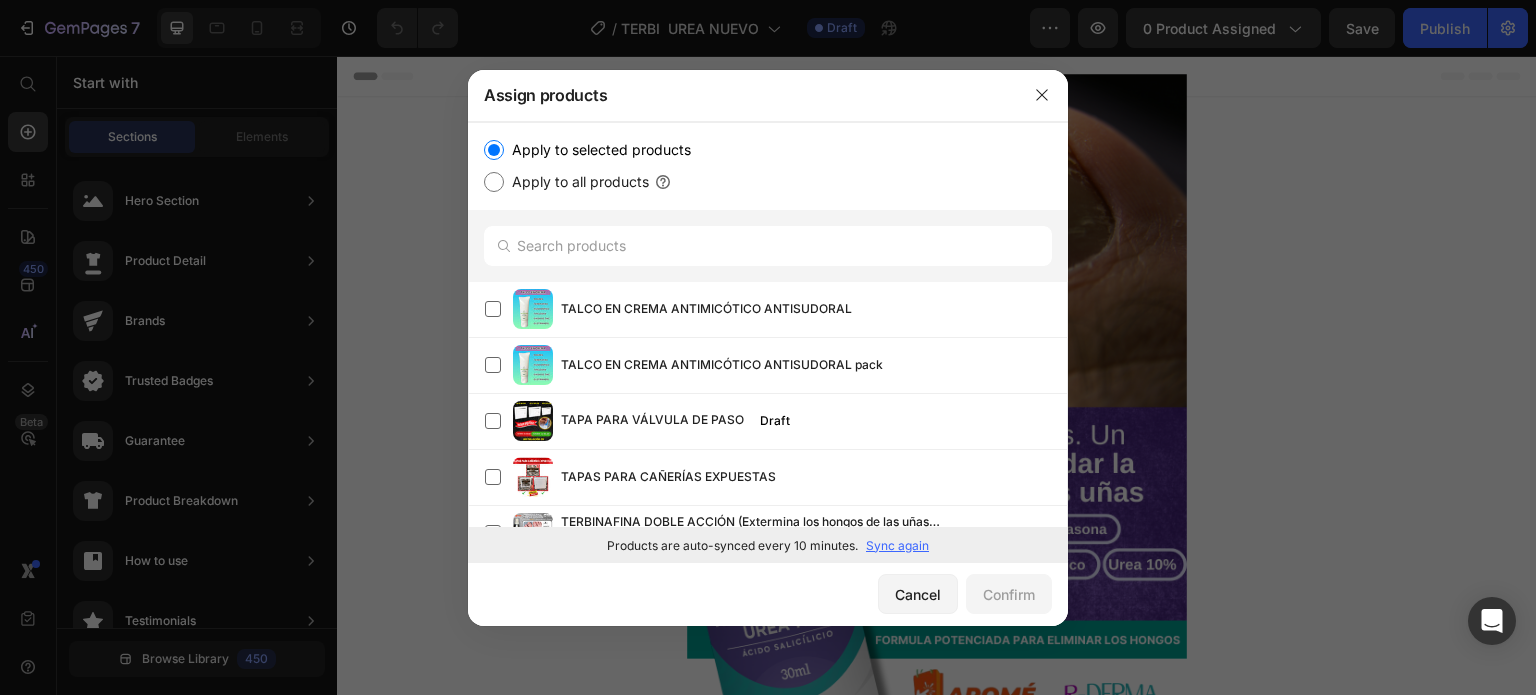 scroll, scrollTop: 1771, scrollLeft: 0, axis: vertical 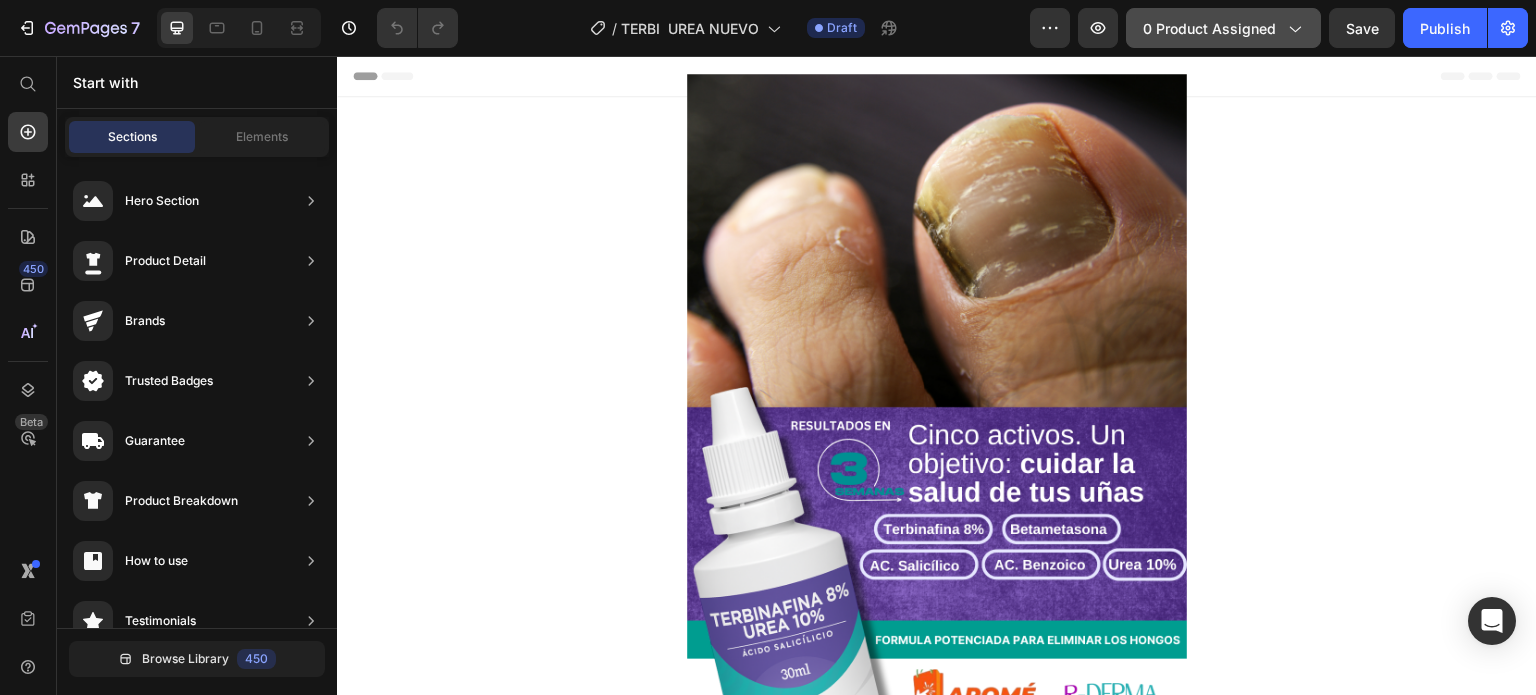 click on "0 product assigned" 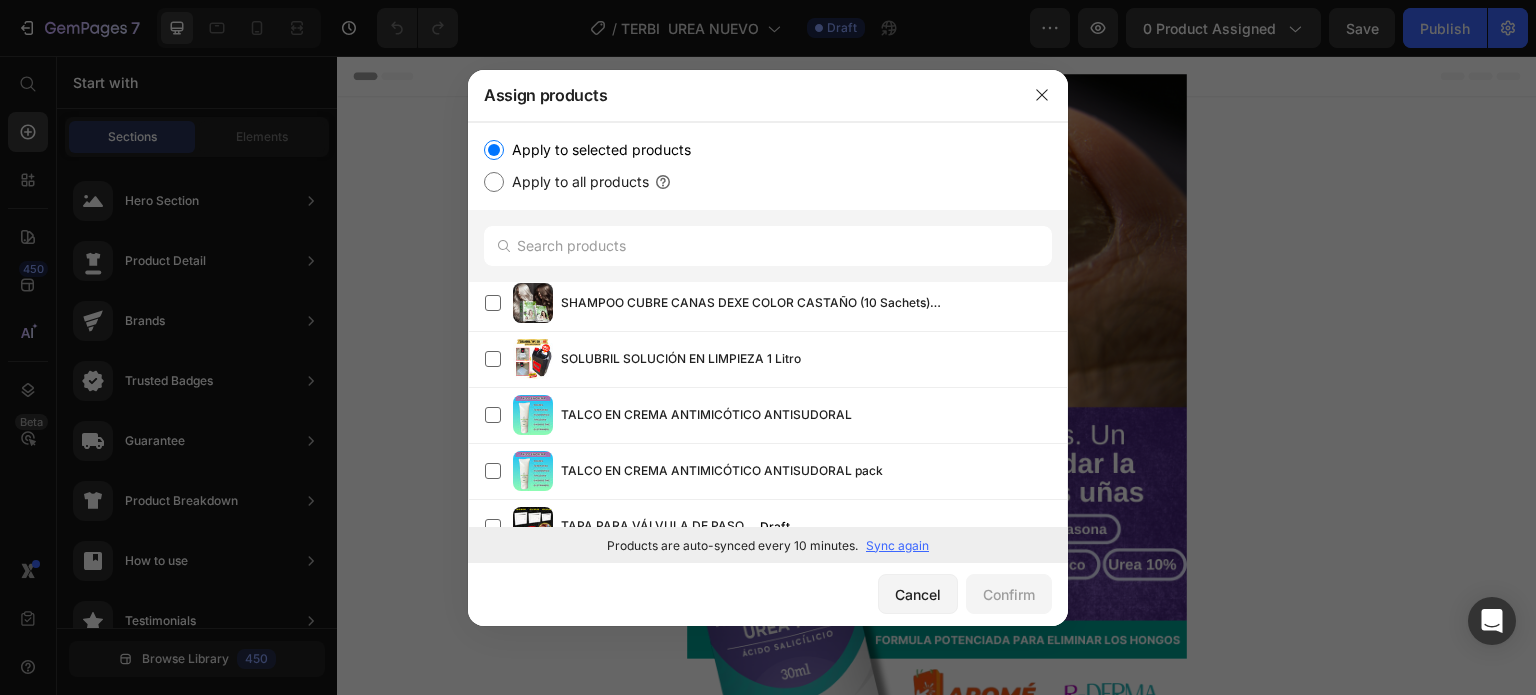 scroll, scrollTop: 1771, scrollLeft: 0, axis: vertical 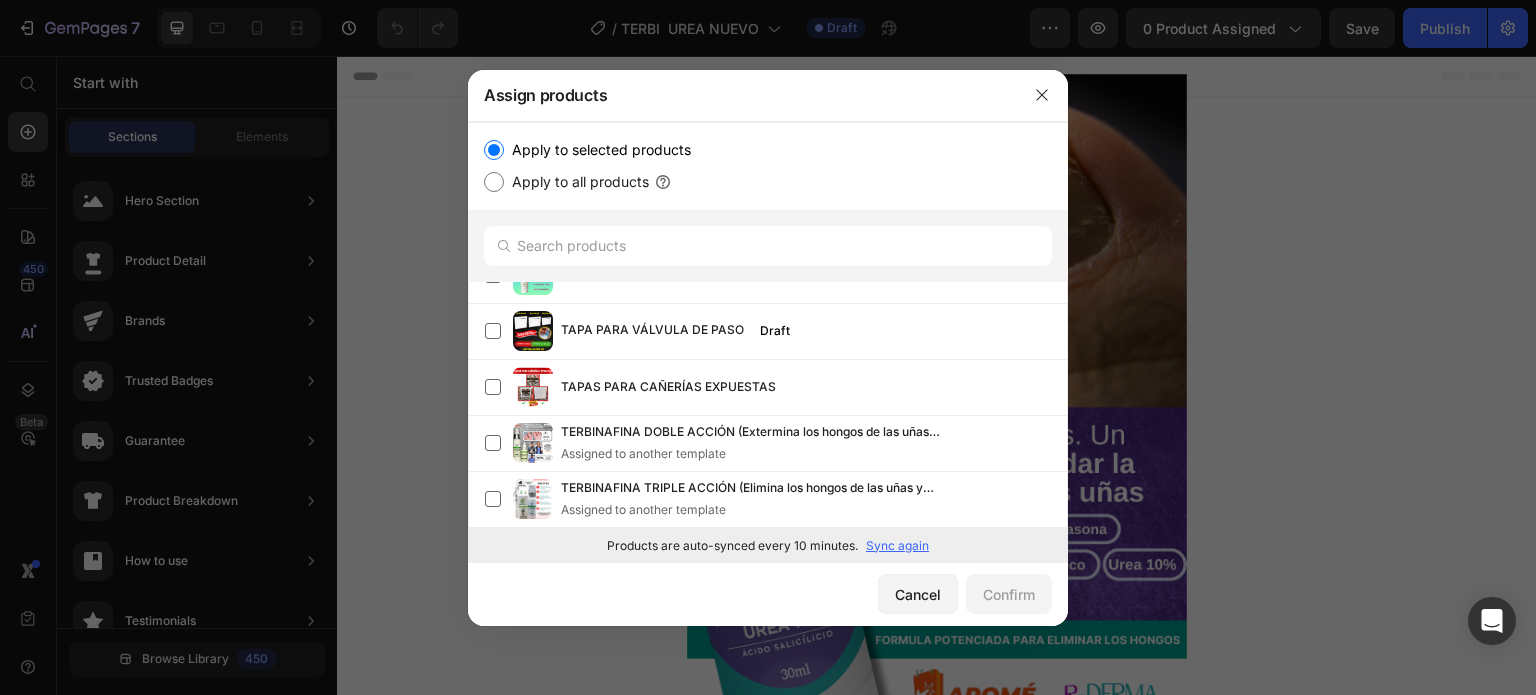 click on "Sync again" at bounding box center (897, 546) 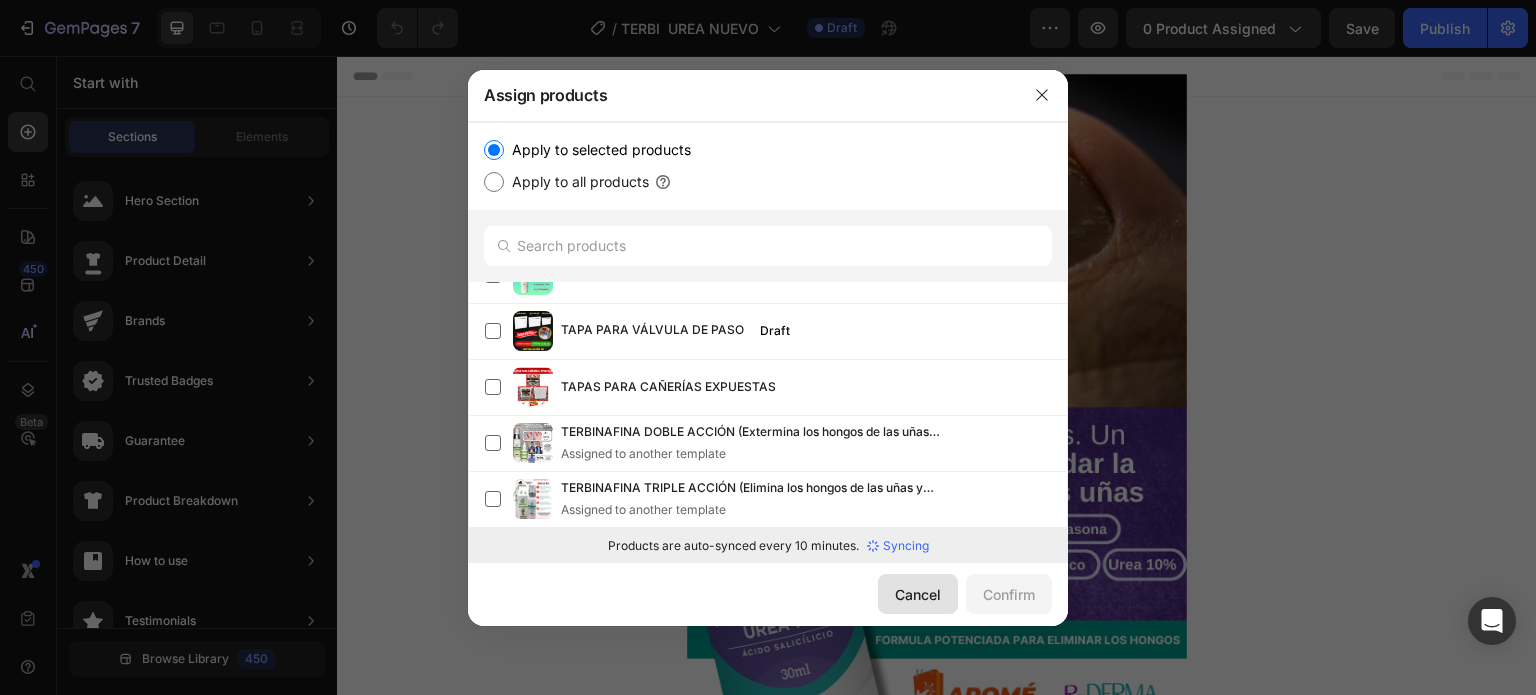 click on "Cancel" at bounding box center (918, 594) 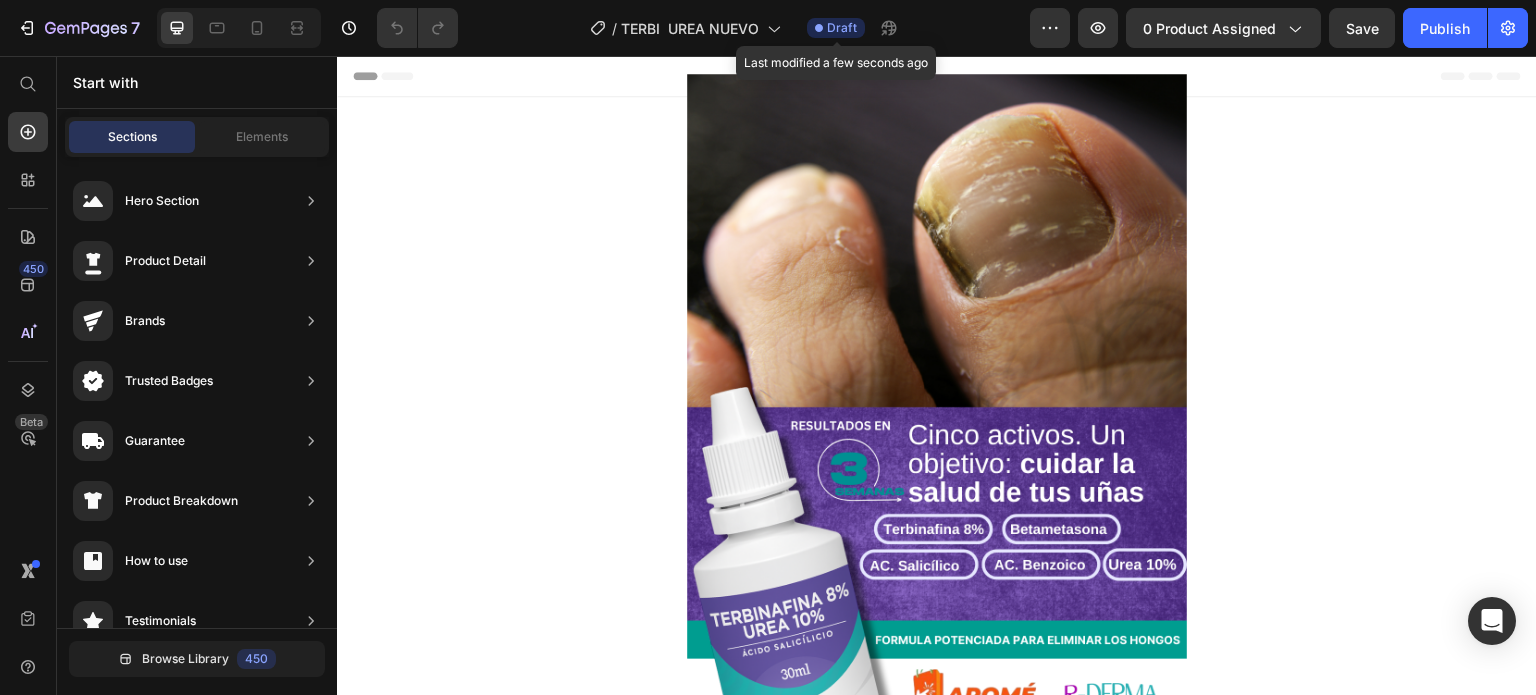 click on "Draft" at bounding box center [842, 28] 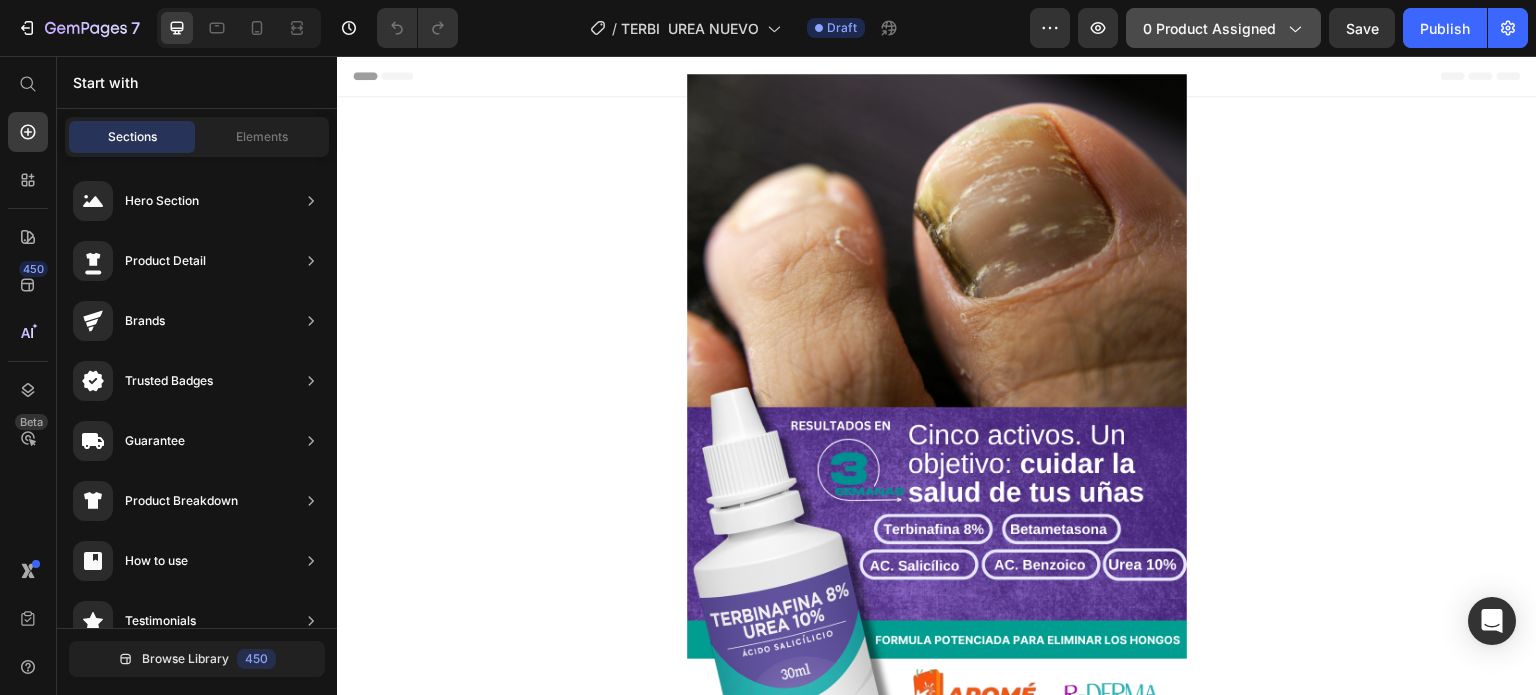 click on "0 product assigned" at bounding box center [1223, 28] 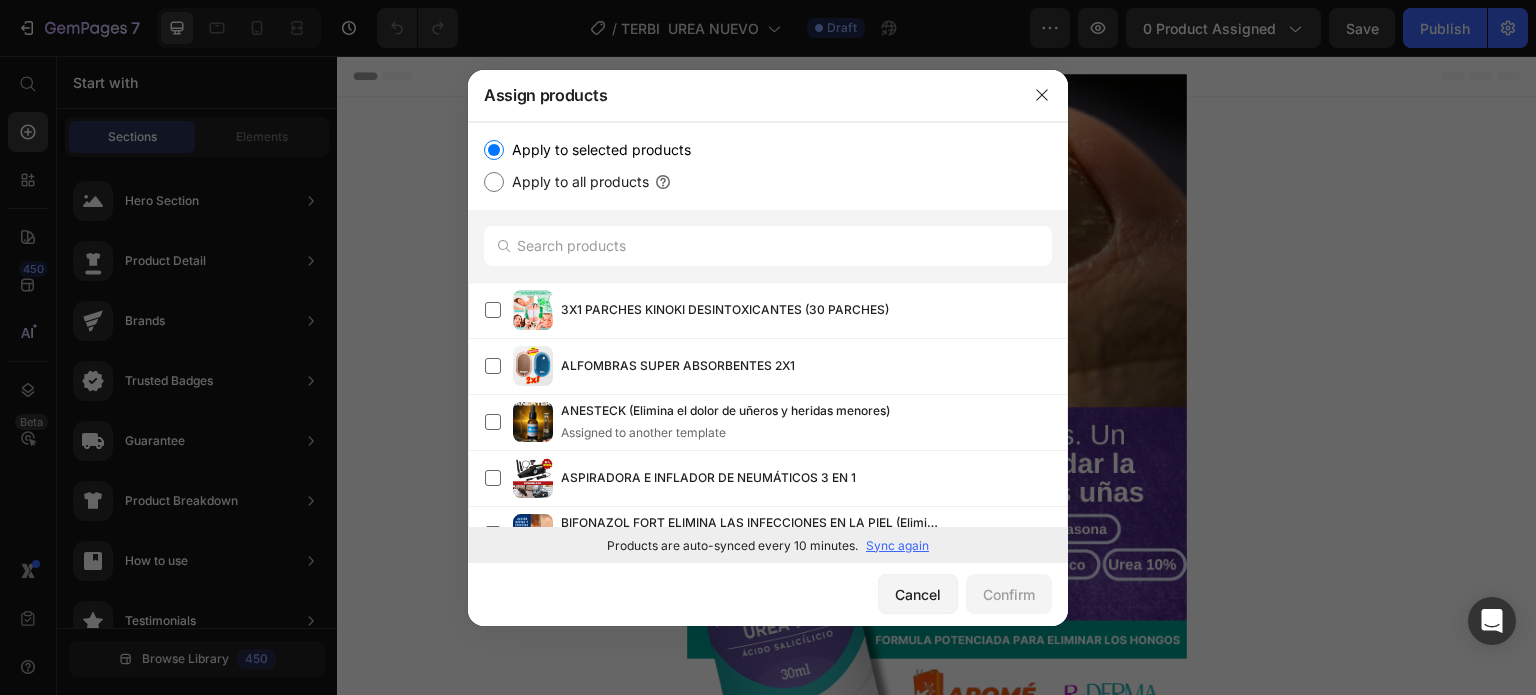 click on "Apply to all products" at bounding box center (494, 182) 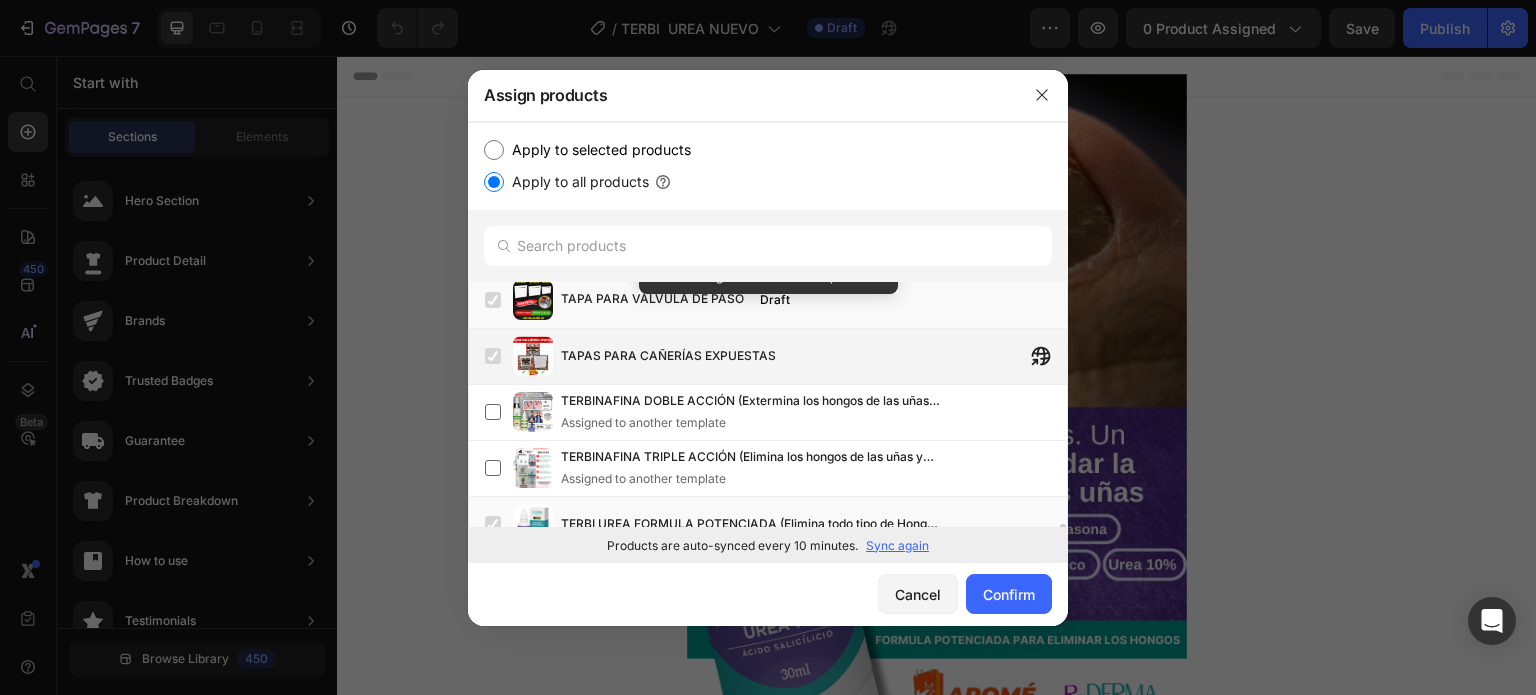 scroll, scrollTop: 1827, scrollLeft: 0, axis: vertical 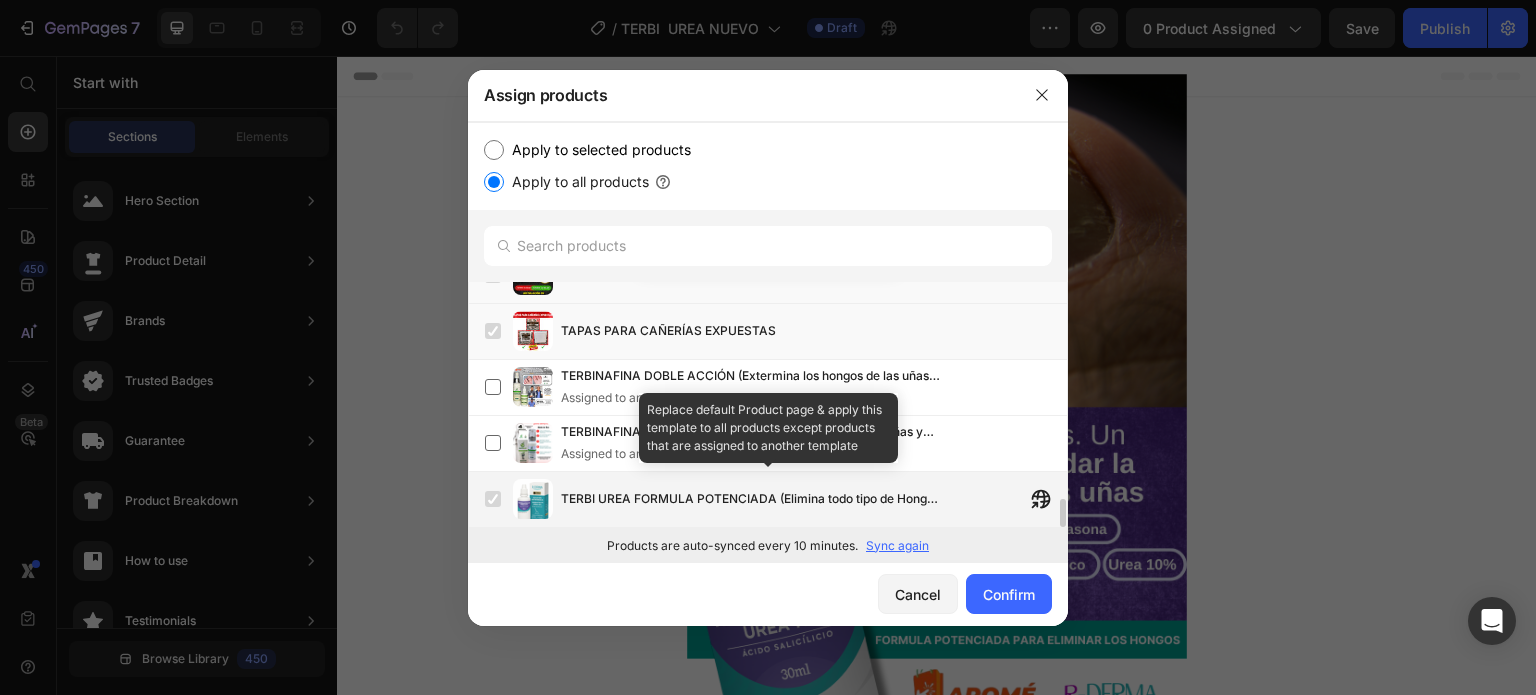 click on "TERBI UREA FORMULA POTENCIADA (Elimina todo tipo de Hongos en las uñas)" at bounding box center [814, 499] 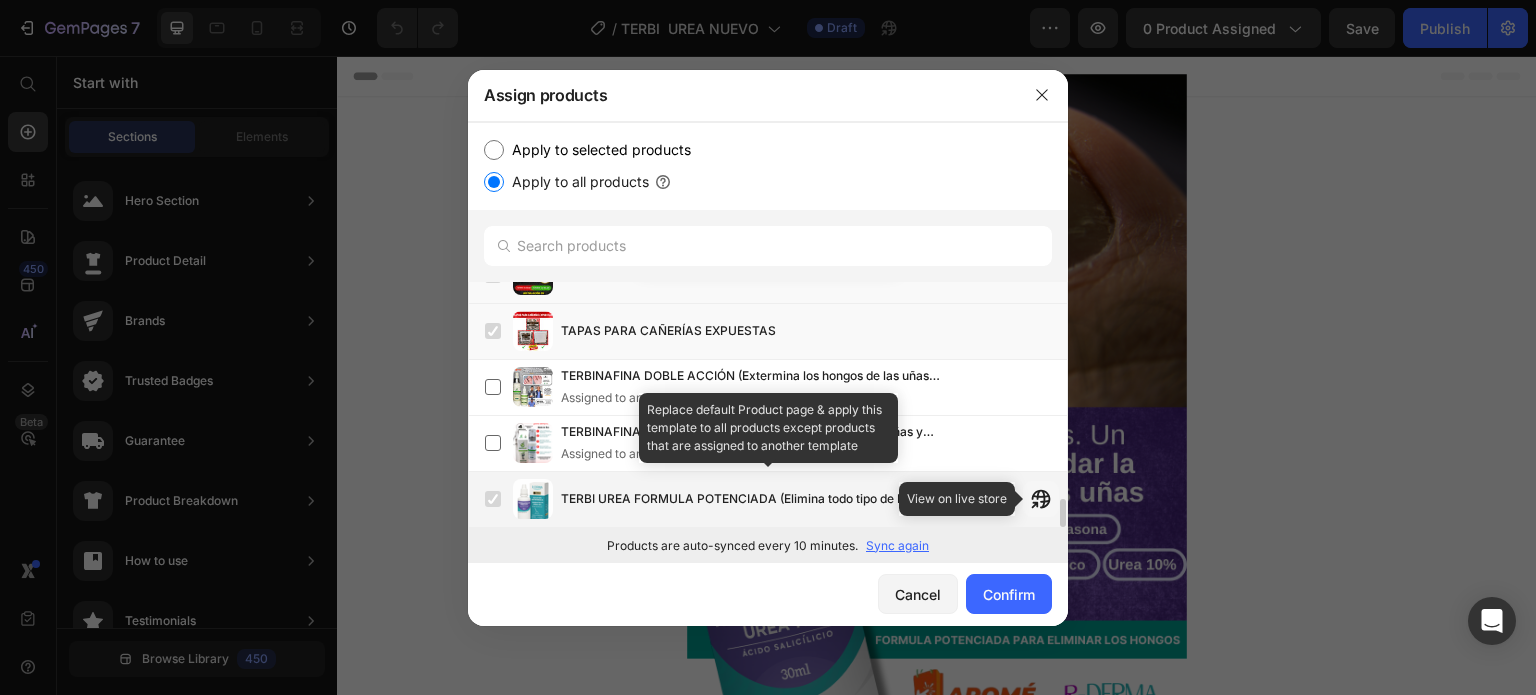 click 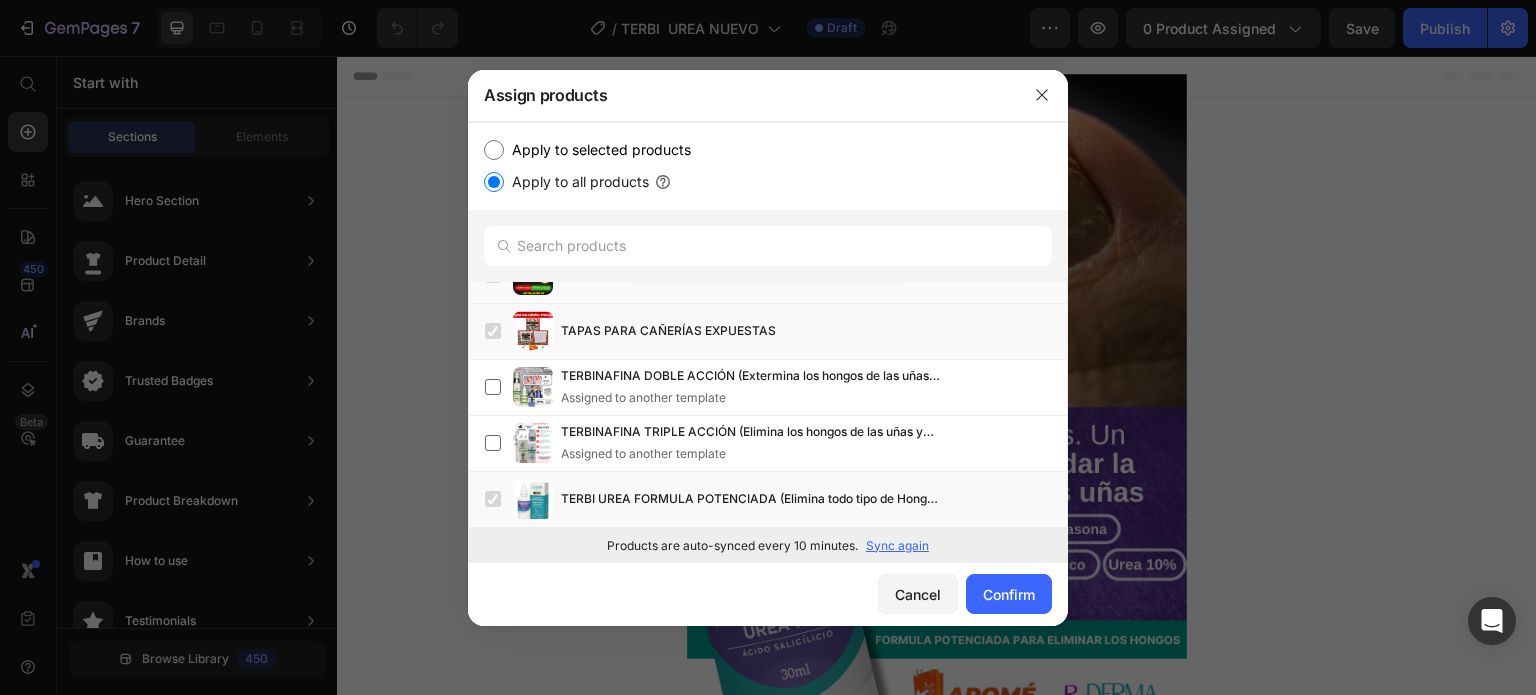 click on "Apply to selected products Apply to all products" at bounding box center (768, 166) 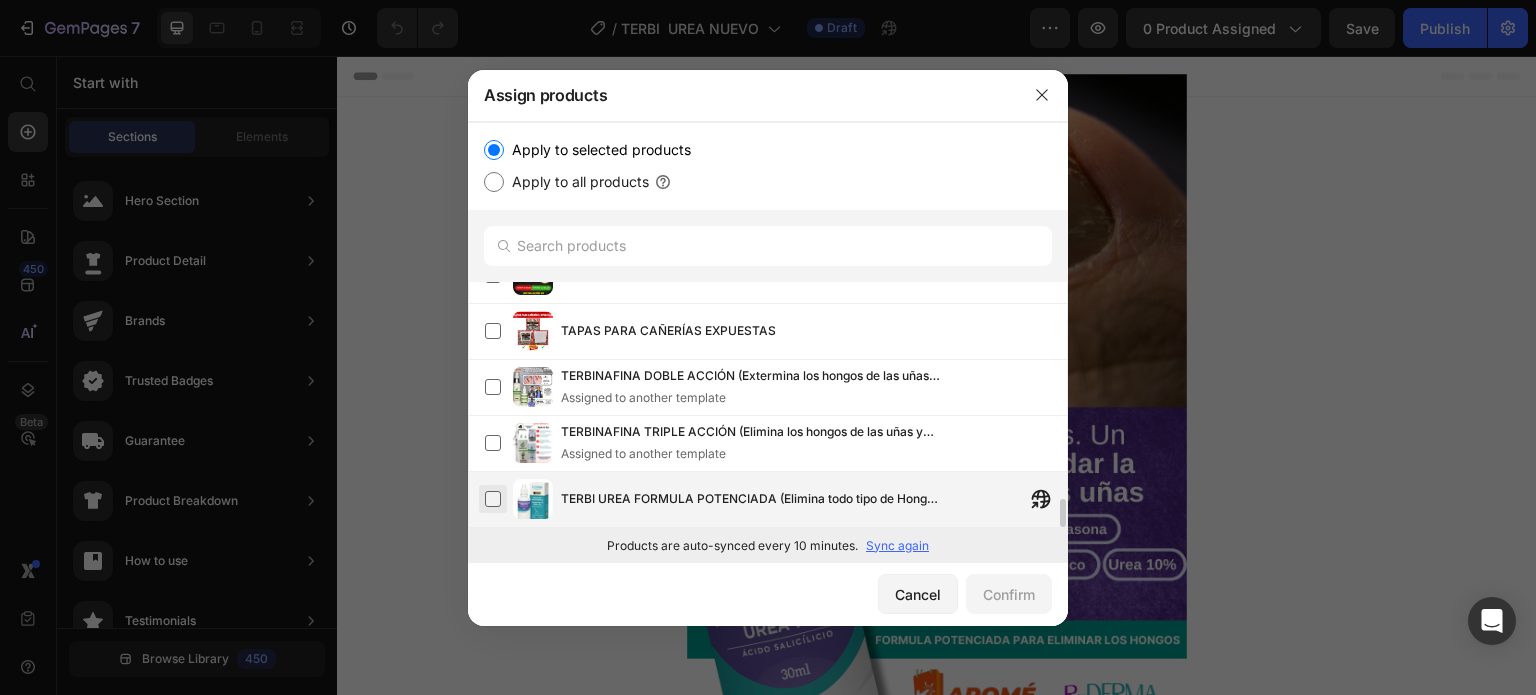 click at bounding box center (493, 499) 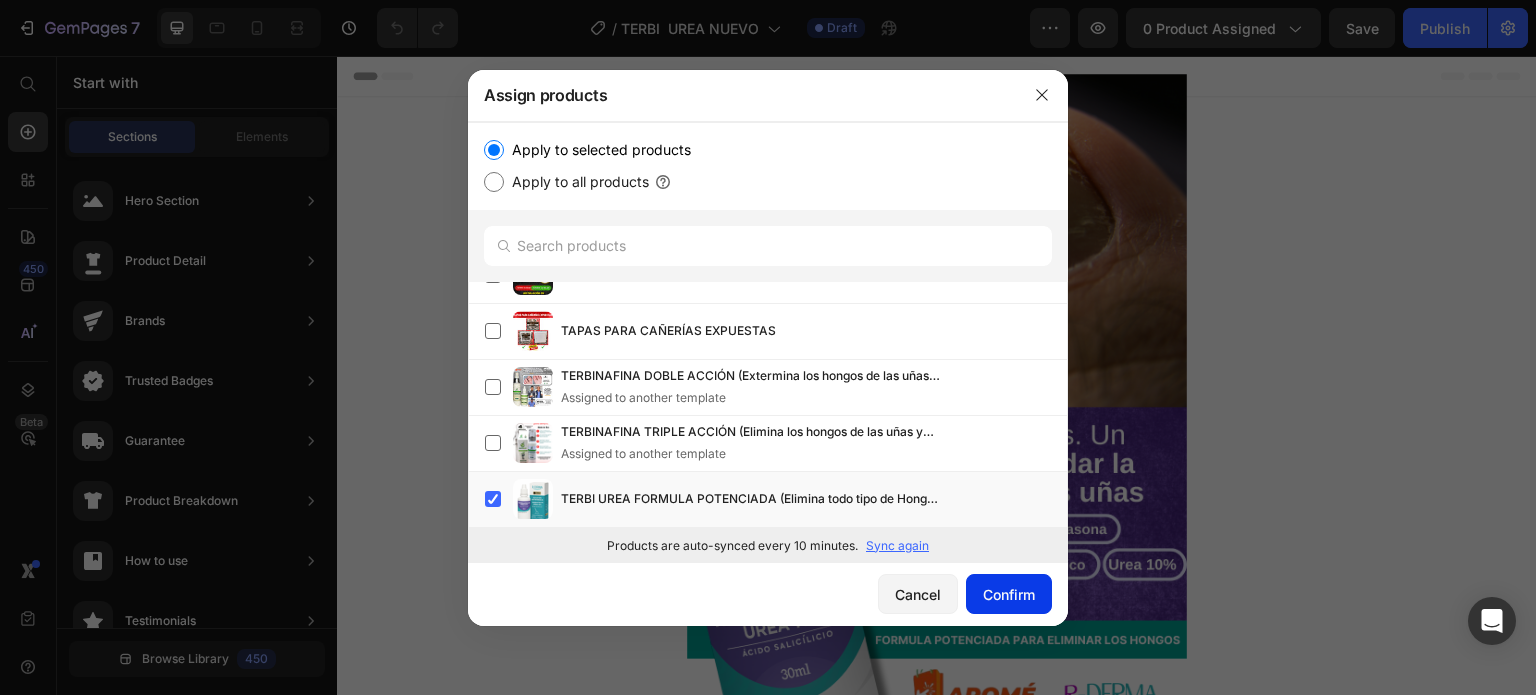 click on "Confirm" at bounding box center [1009, 594] 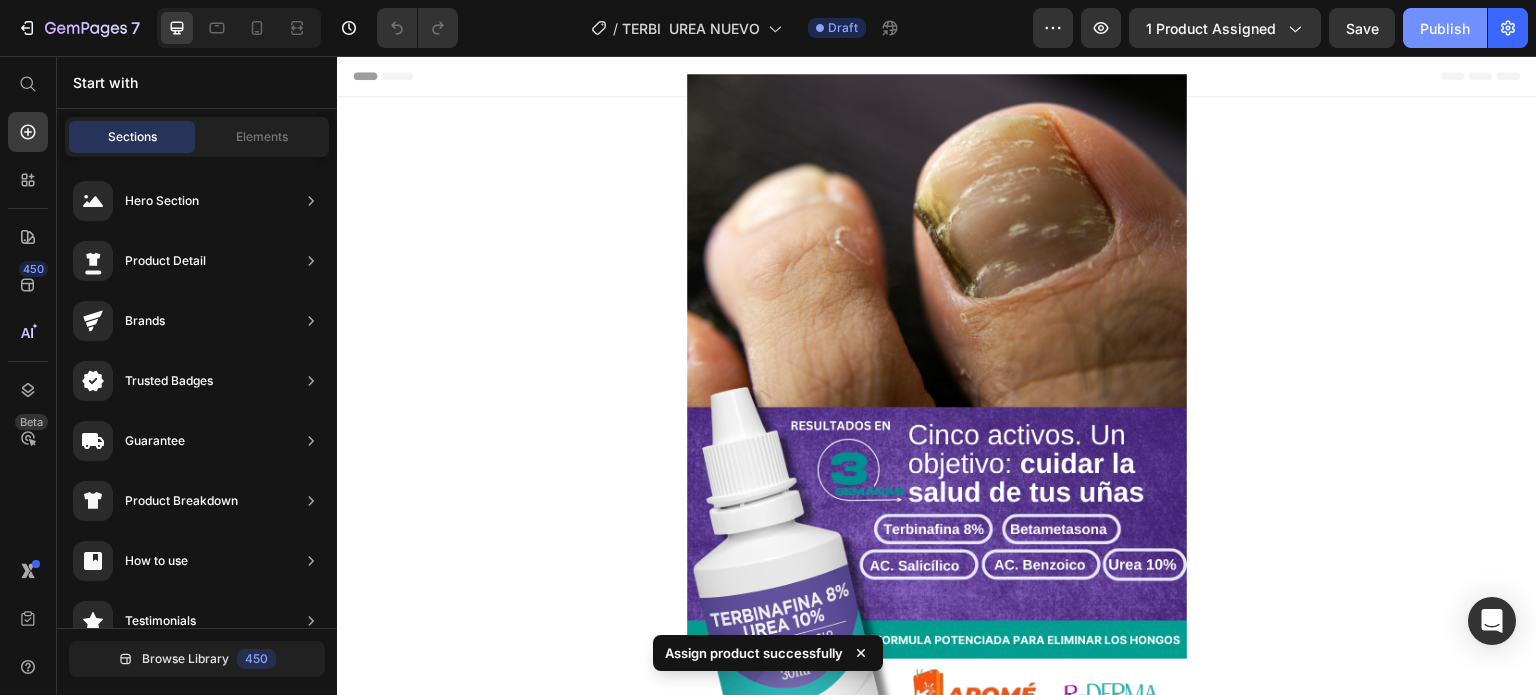 click on "Publish" at bounding box center (1445, 28) 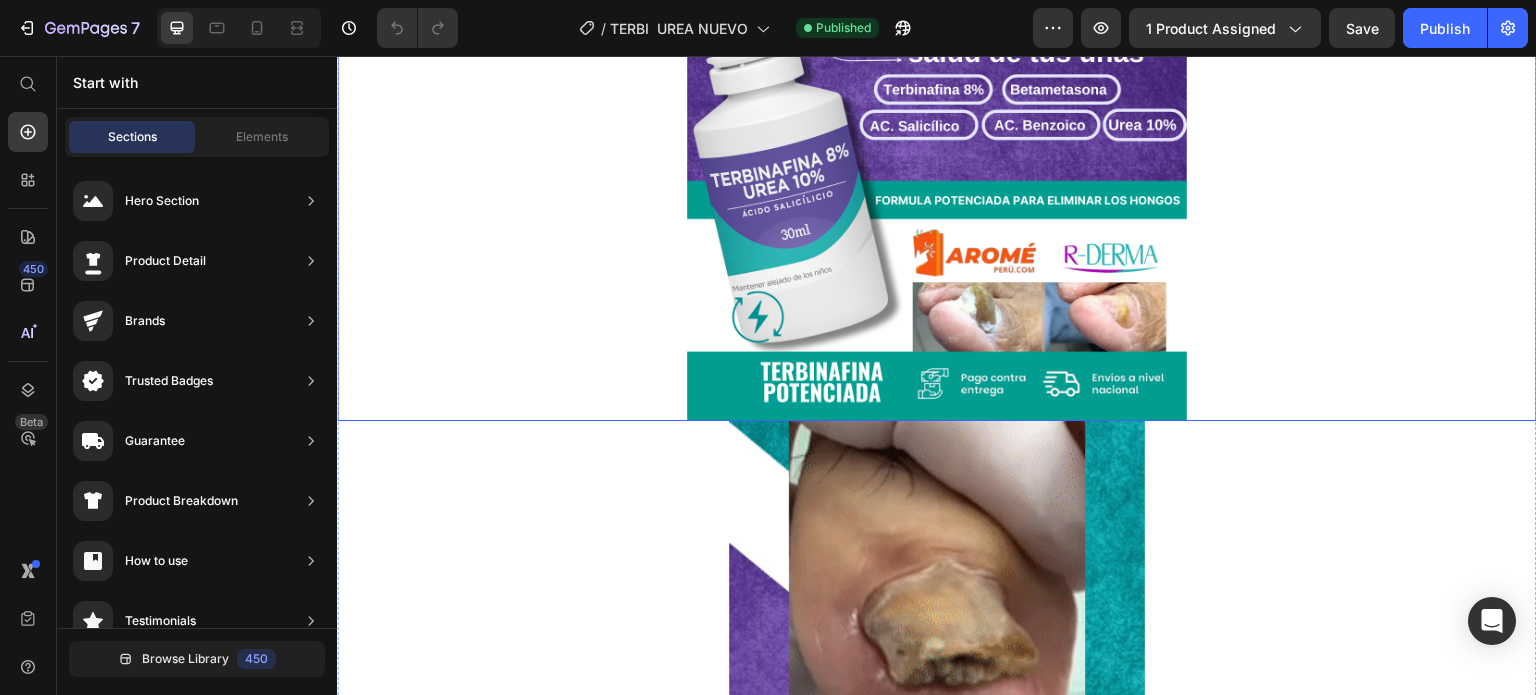 scroll, scrollTop: 479, scrollLeft: 0, axis: vertical 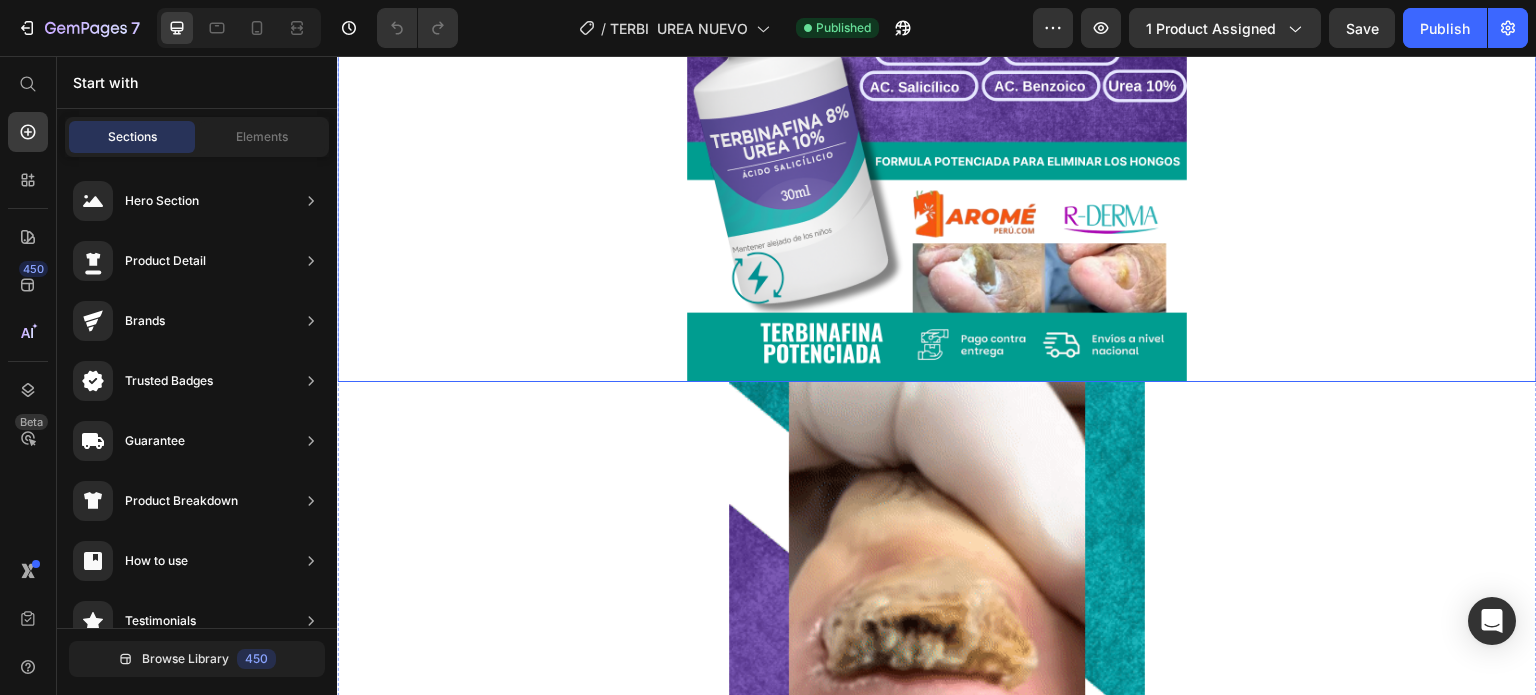 click at bounding box center (937, -12) 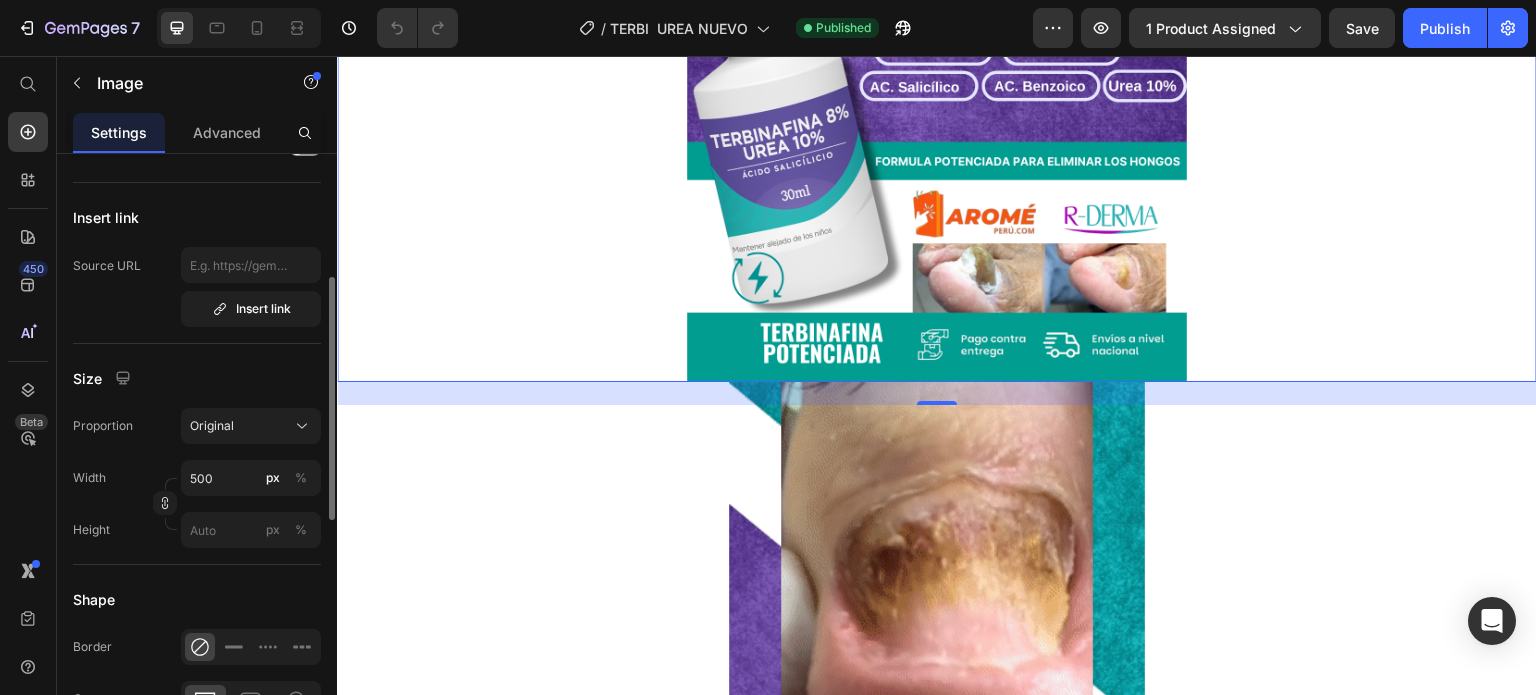 scroll, scrollTop: 348, scrollLeft: 0, axis: vertical 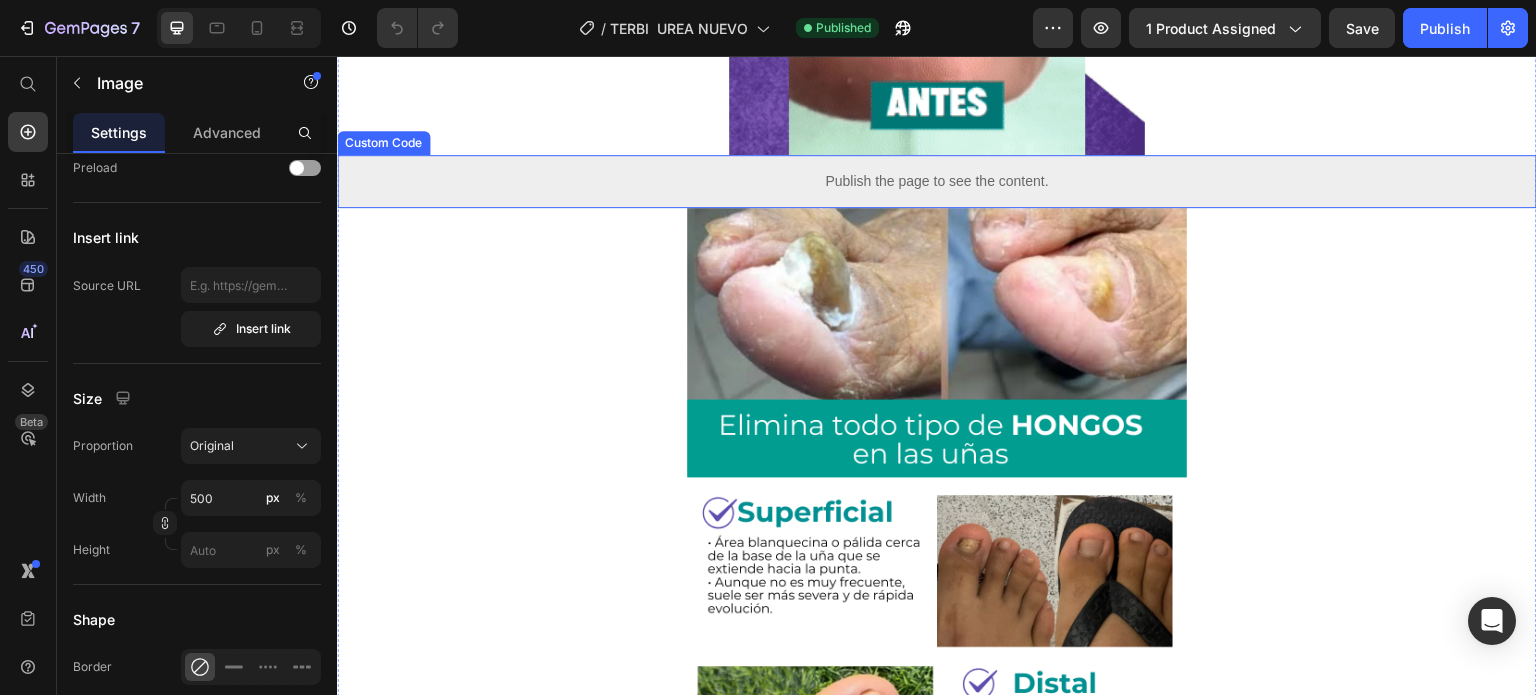 click on "Publish the page to see the content." at bounding box center (937, 181) 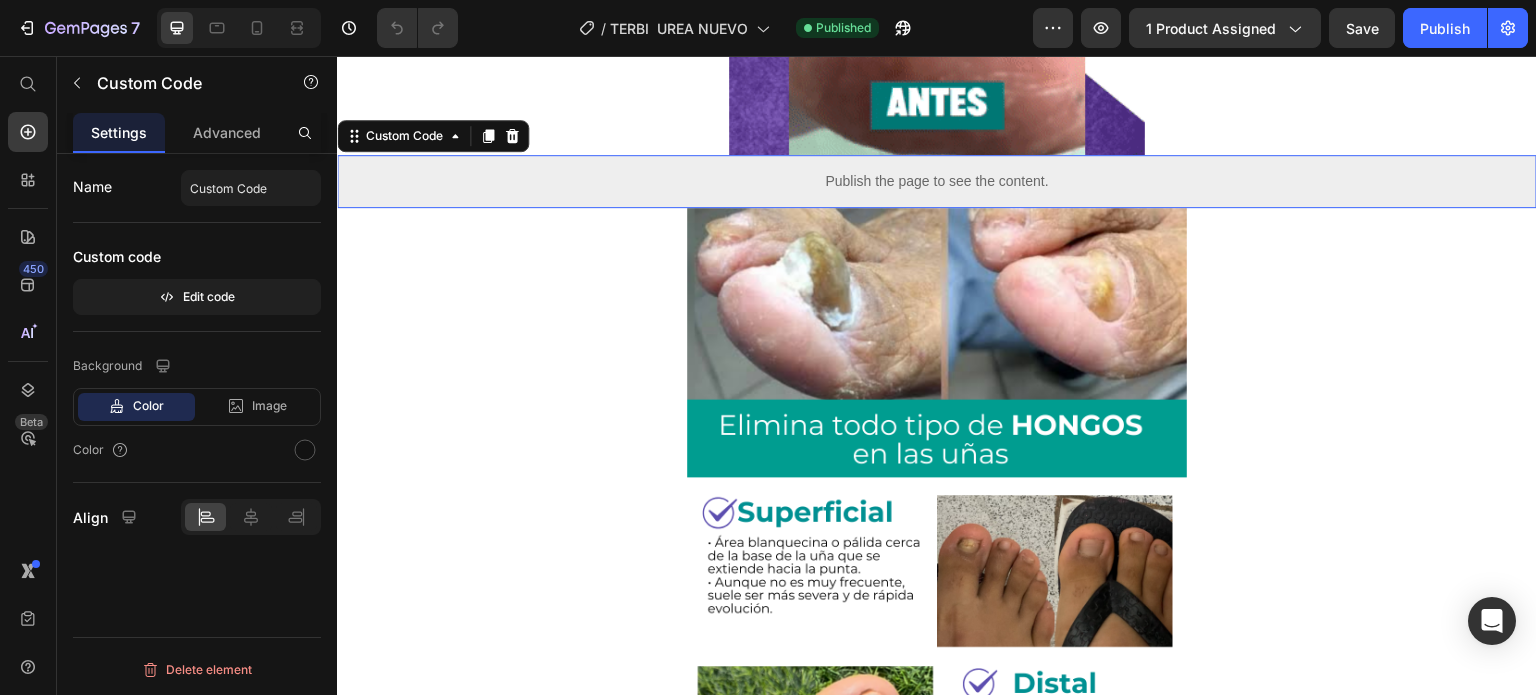 scroll, scrollTop: 0, scrollLeft: 0, axis: both 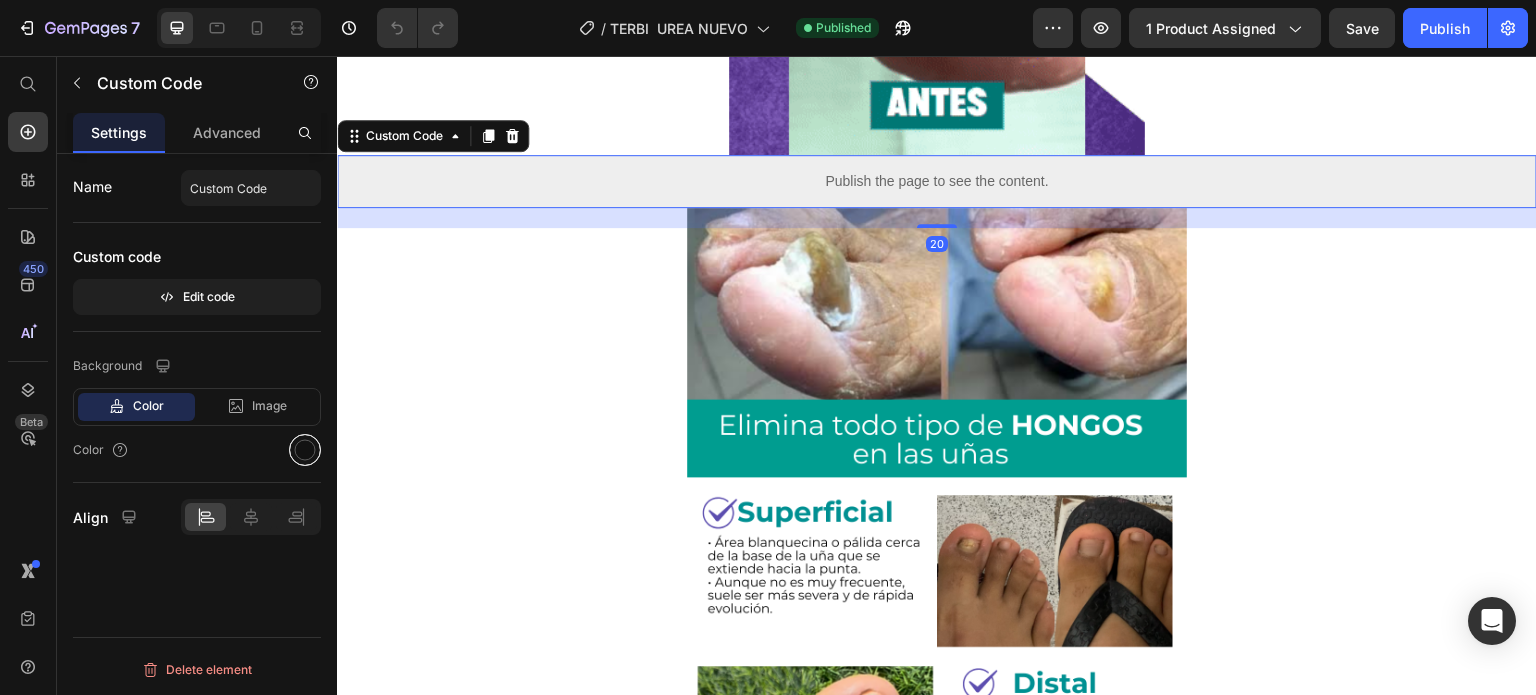 click at bounding box center (305, 450) 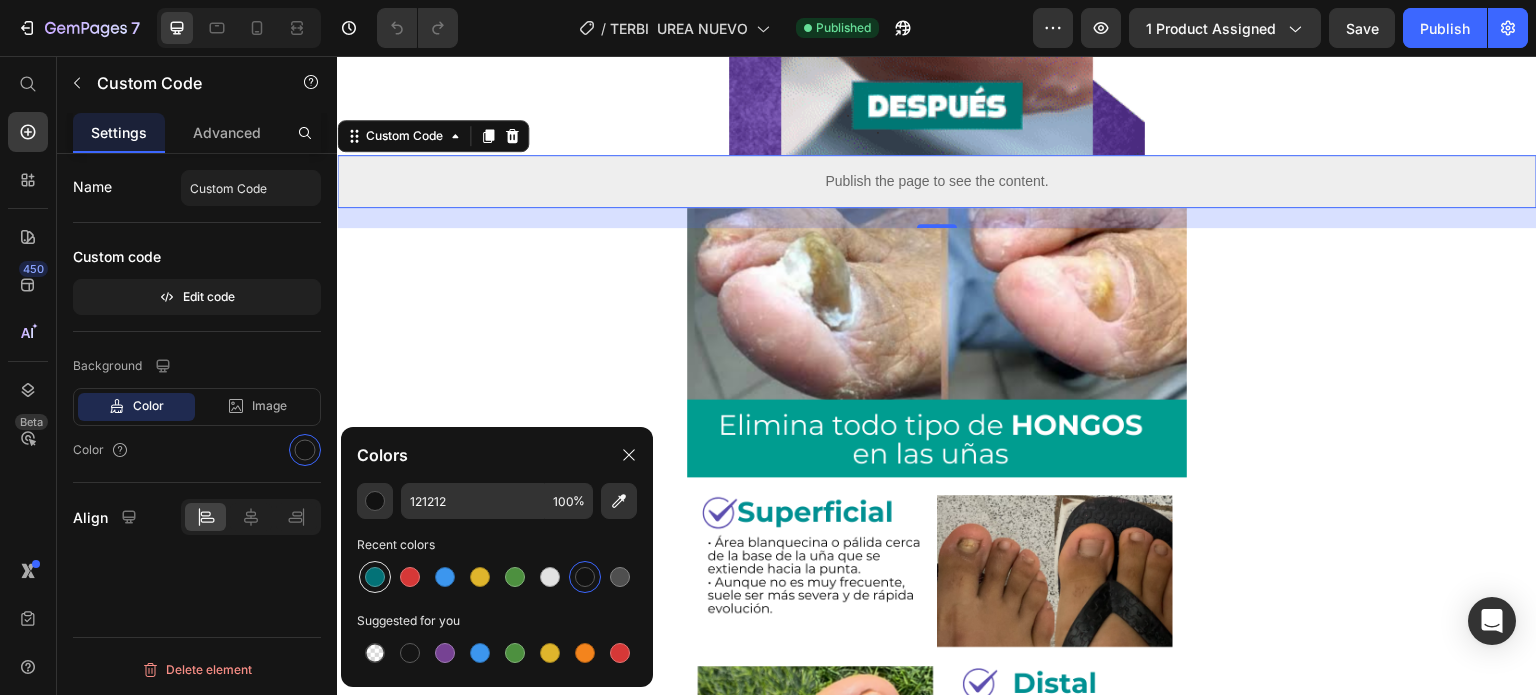 click at bounding box center [375, 577] 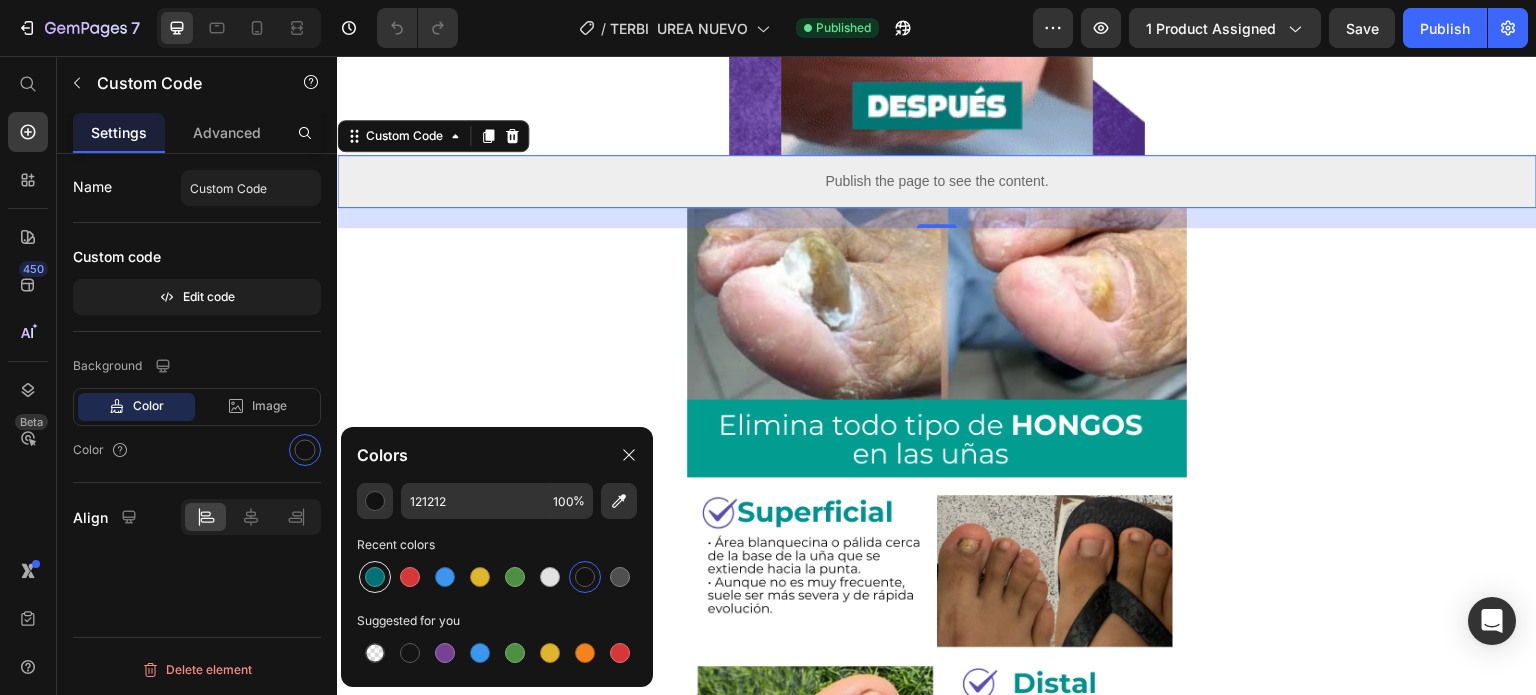 type on "037277" 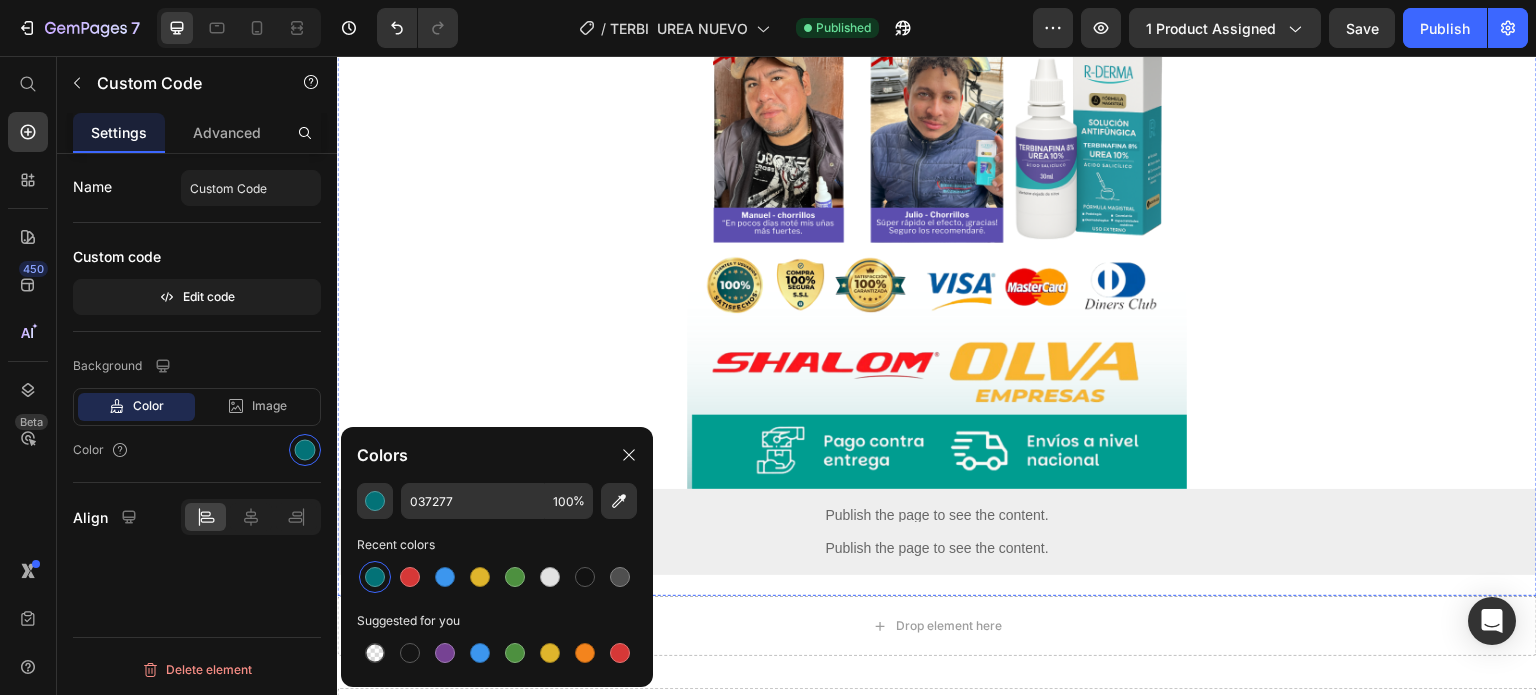 scroll, scrollTop: 6223, scrollLeft: 0, axis: vertical 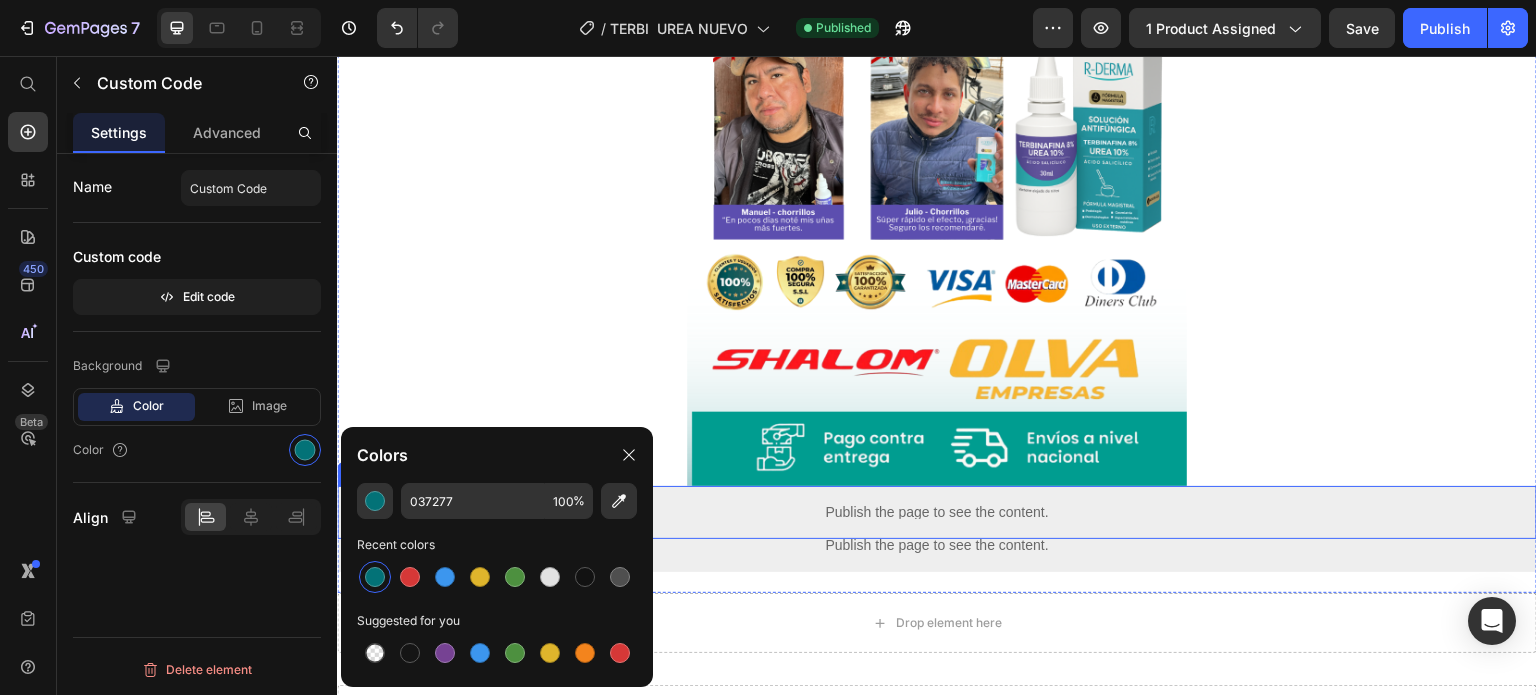 click on "Publish the page to see the content." at bounding box center (937, 512) 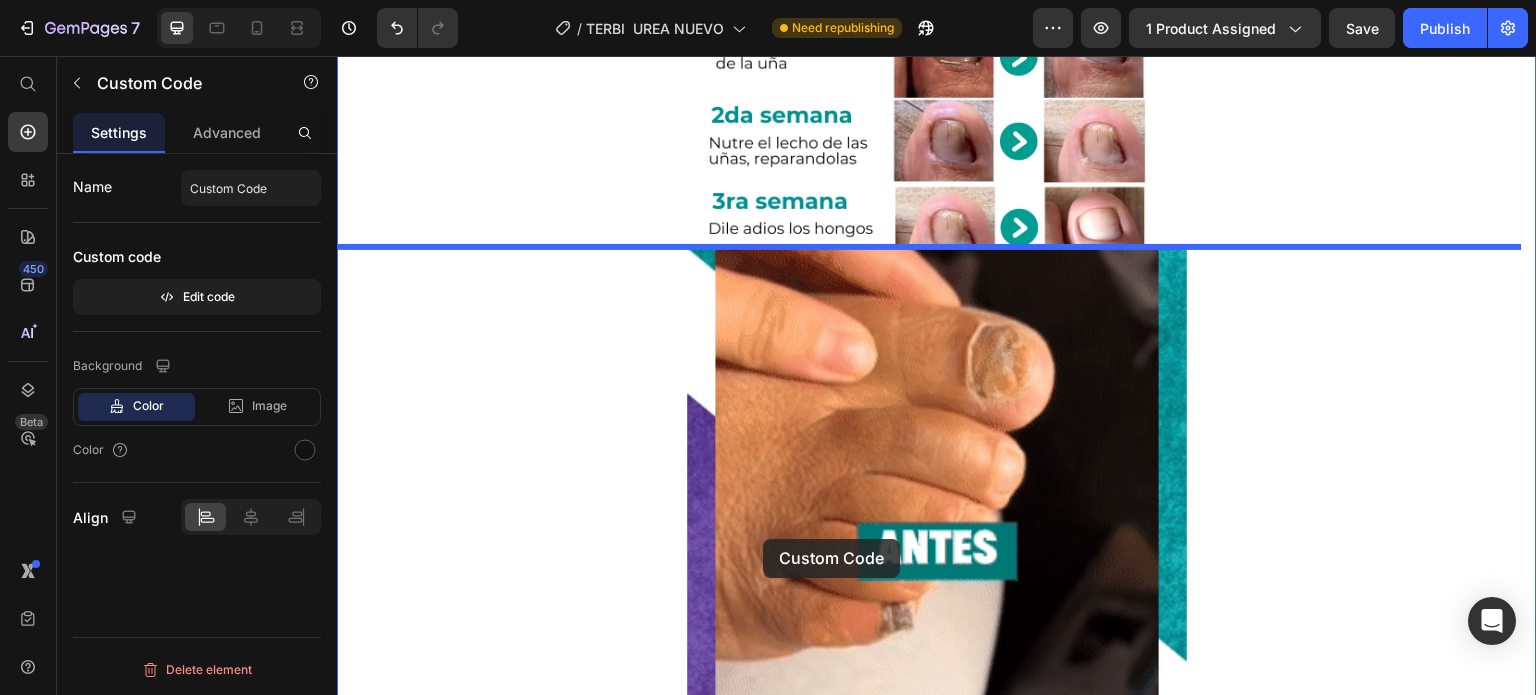 scroll, scrollTop: 3544, scrollLeft: 0, axis: vertical 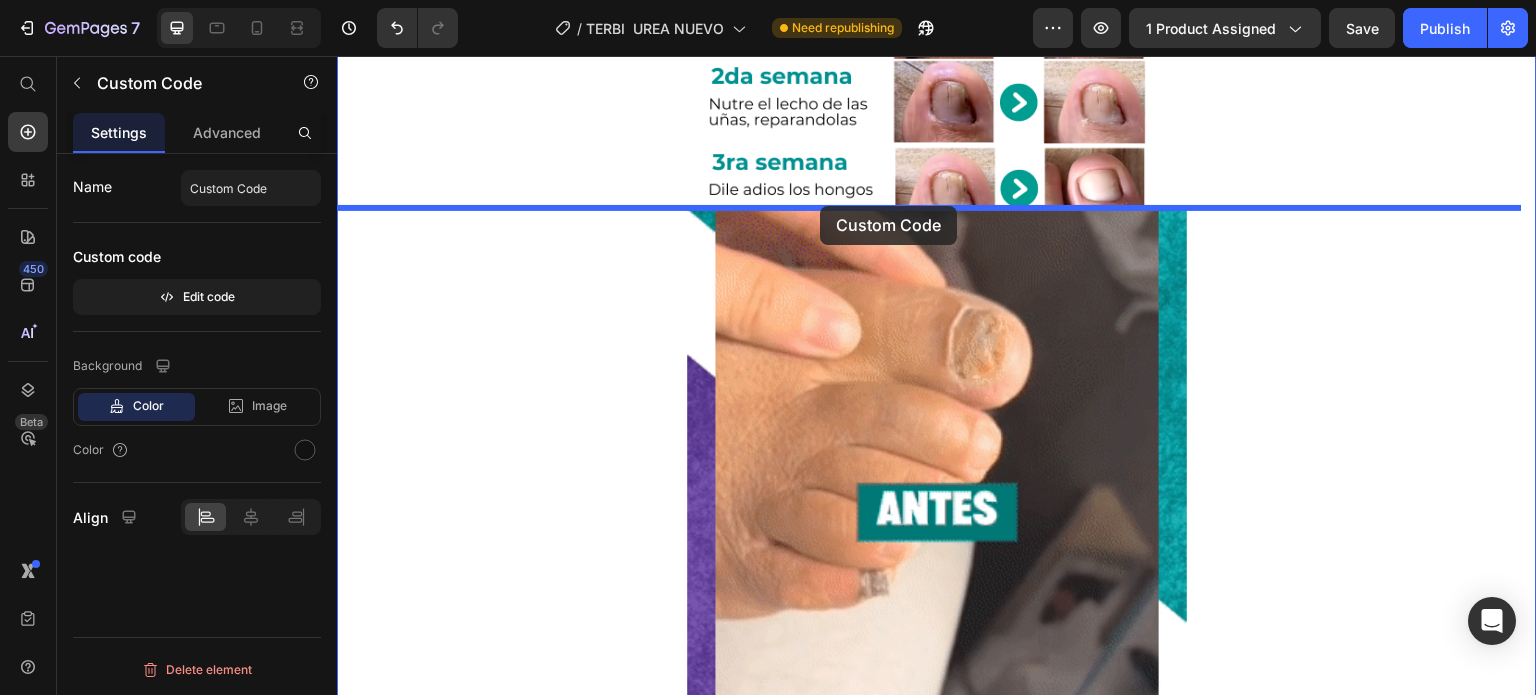 drag, startPoint x: 812, startPoint y: 504, endPoint x: 820, endPoint y: 206, distance: 298.10736 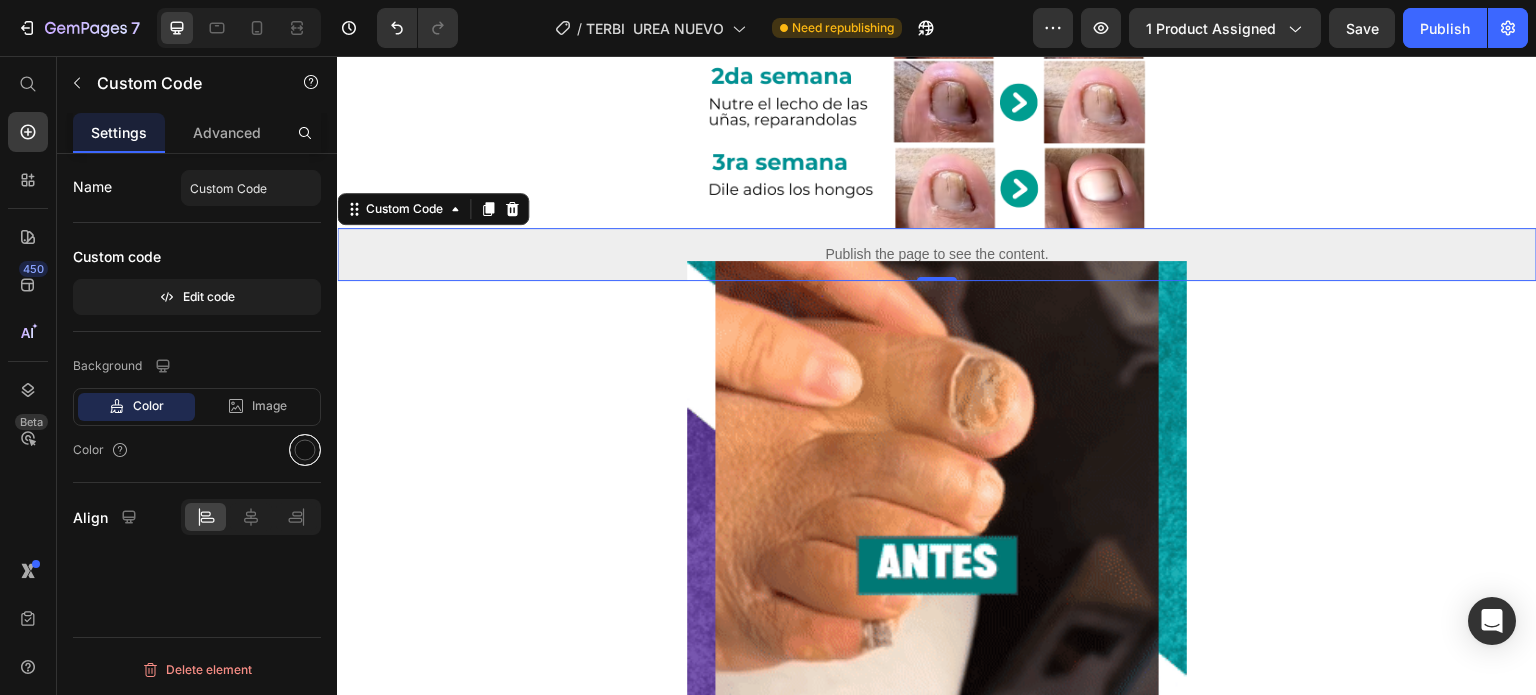 click at bounding box center (305, 450) 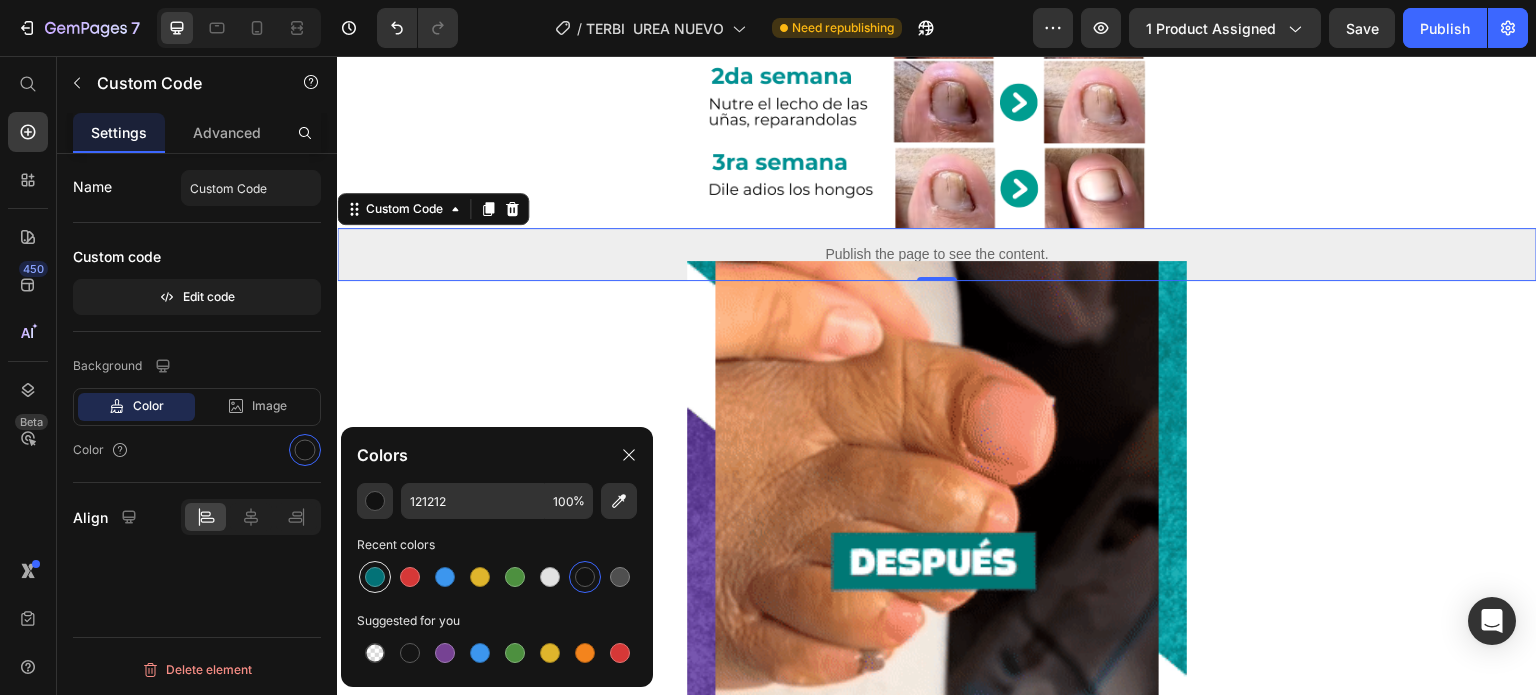 click at bounding box center (375, 577) 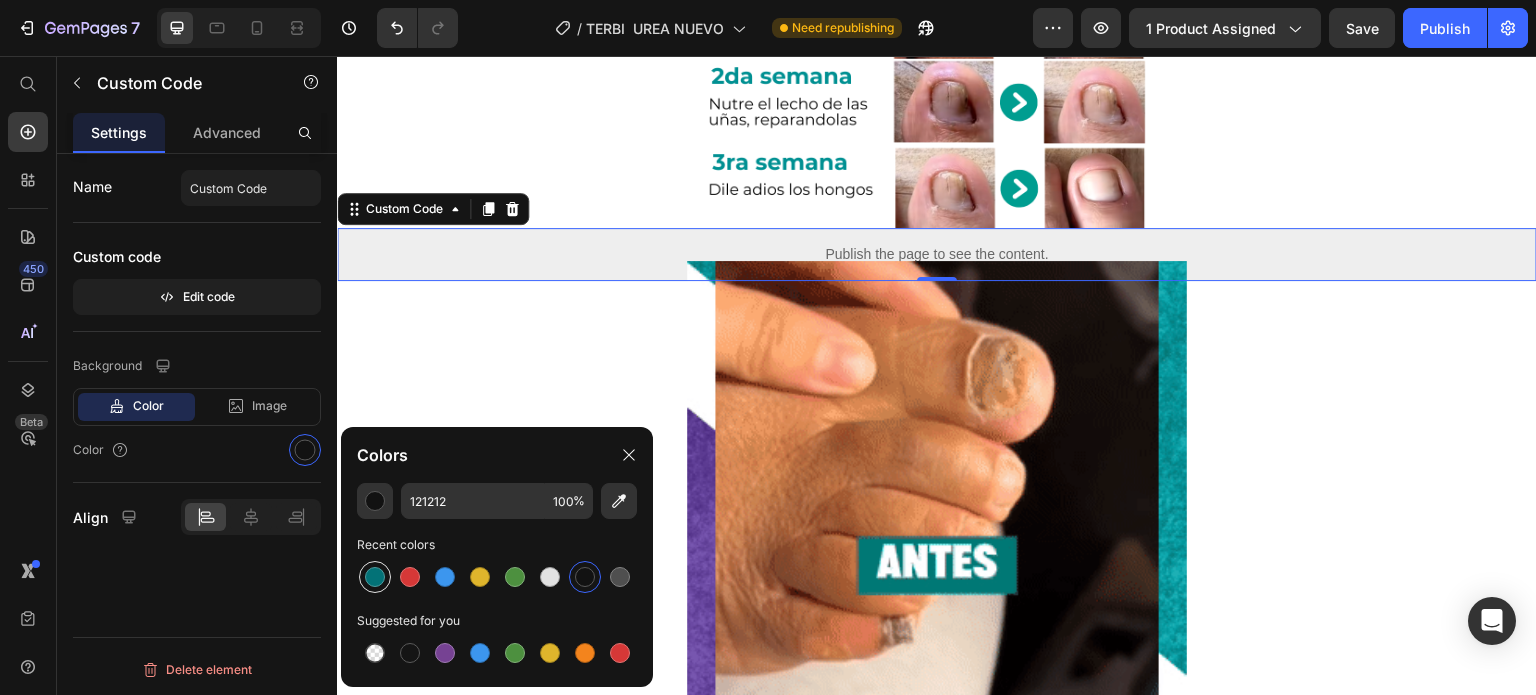 type on "037277" 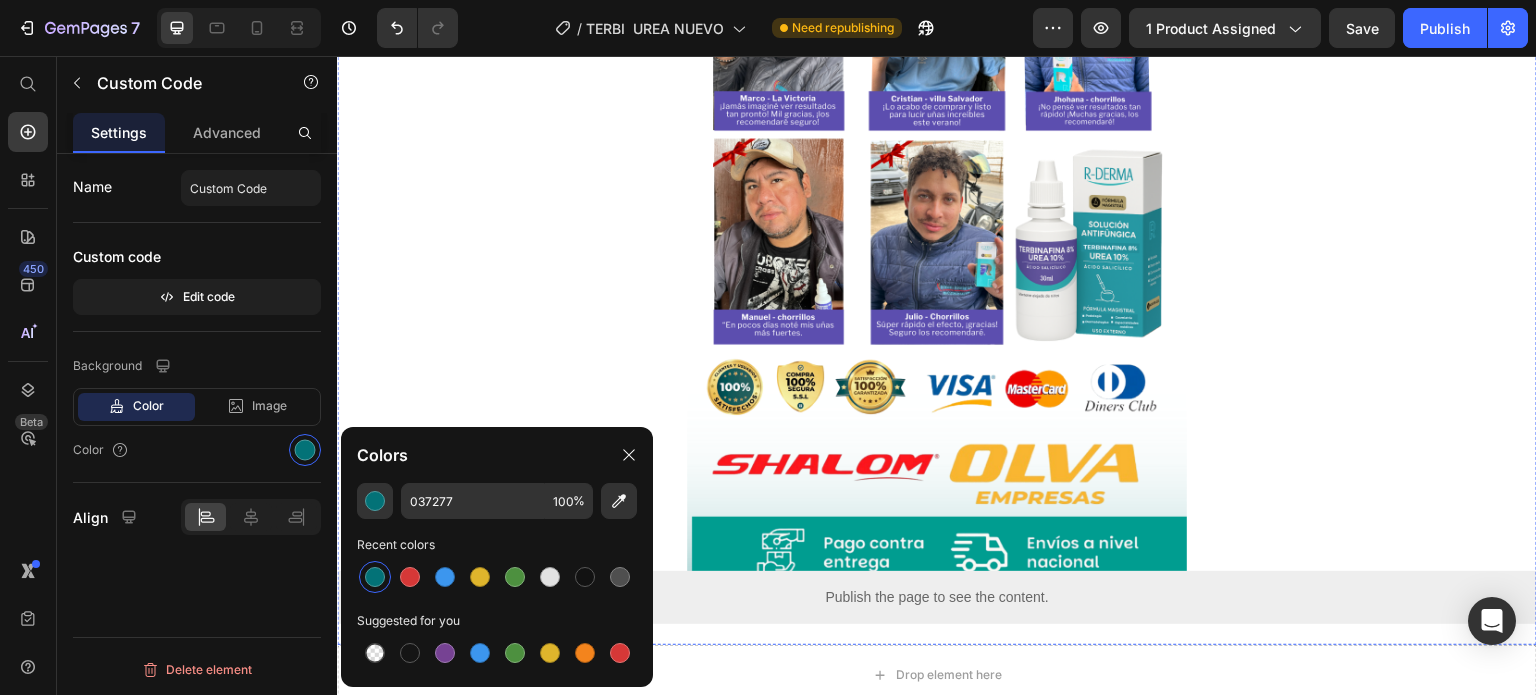 scroll, scrollTop: 6228, scrollLeft: 0, axis: vertical 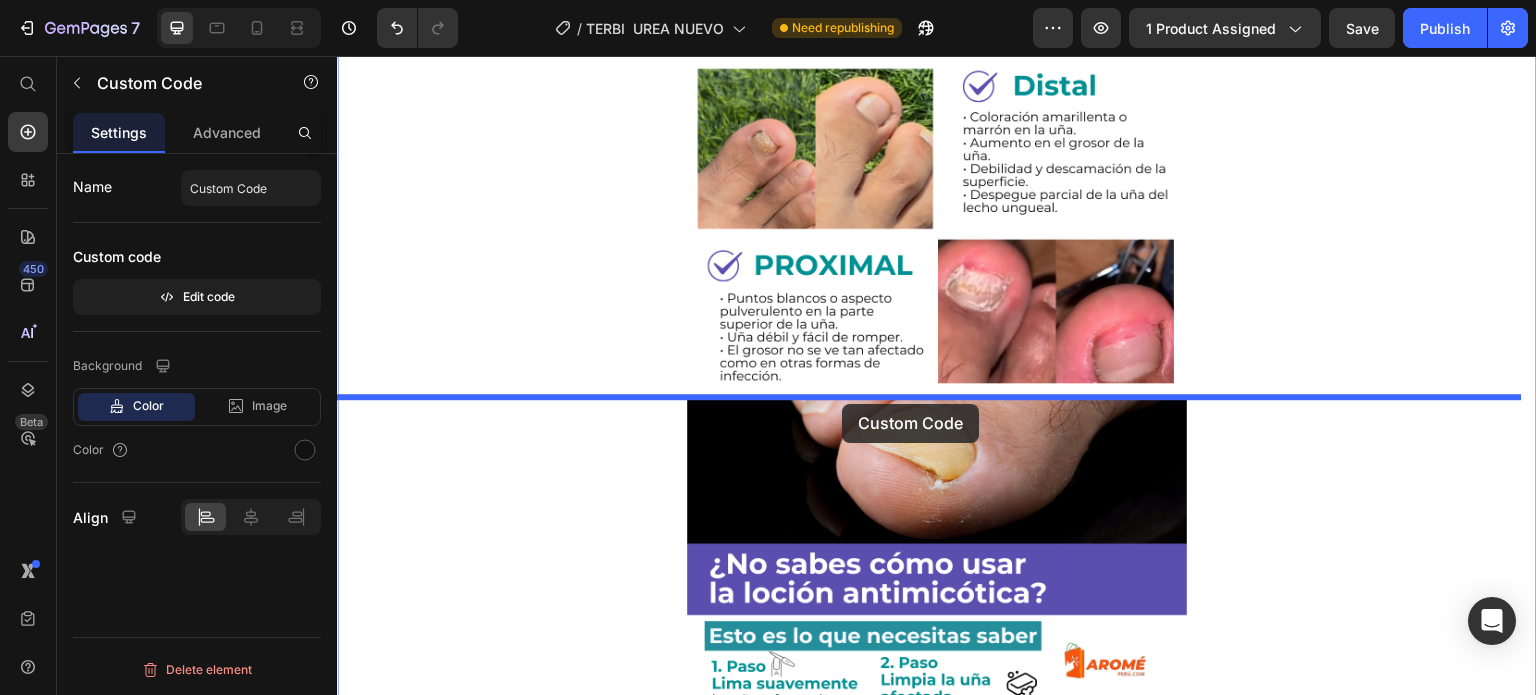 drag, startPoint x: 800, startPoint y: 532, endPoint x: 842, endPoint y: 406, distance: 132.81566 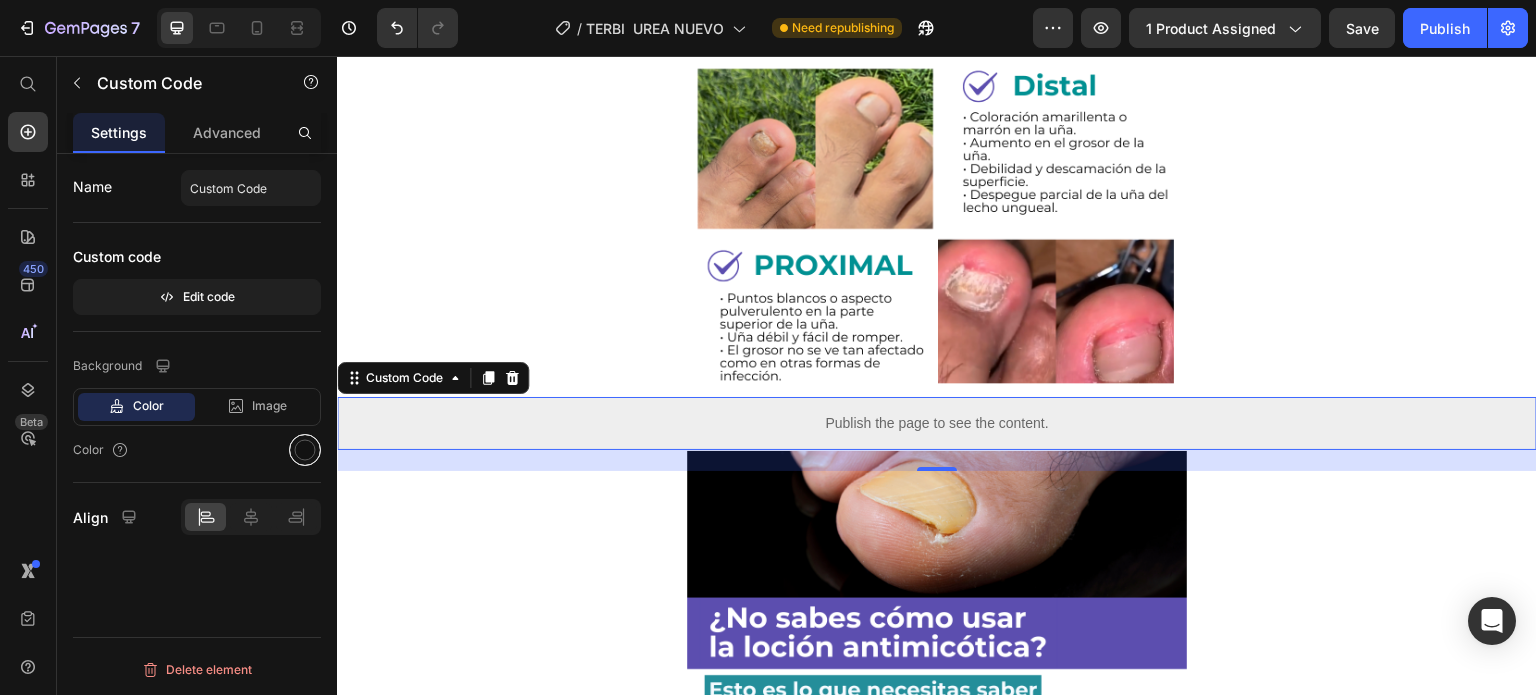 click at bounding box center (305, 450) 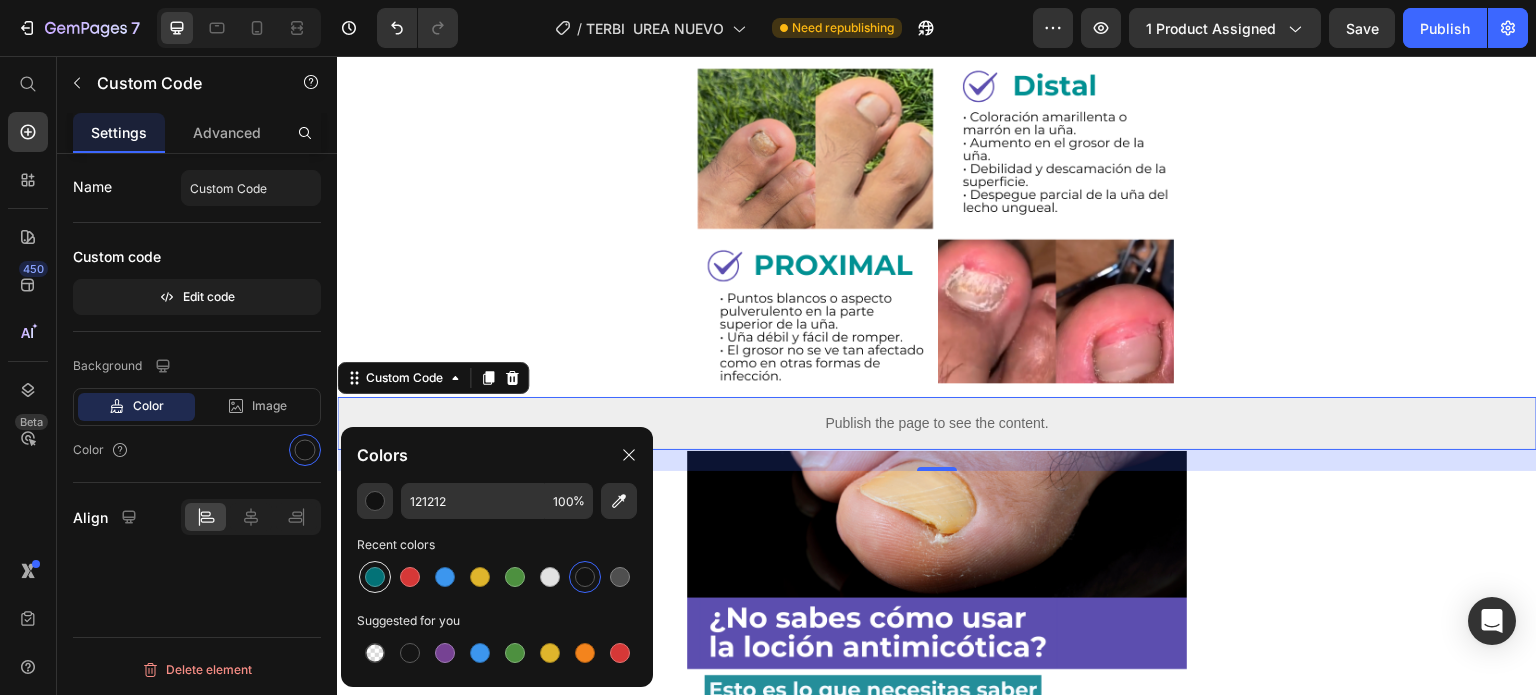 click at bounding box center (375, 577) 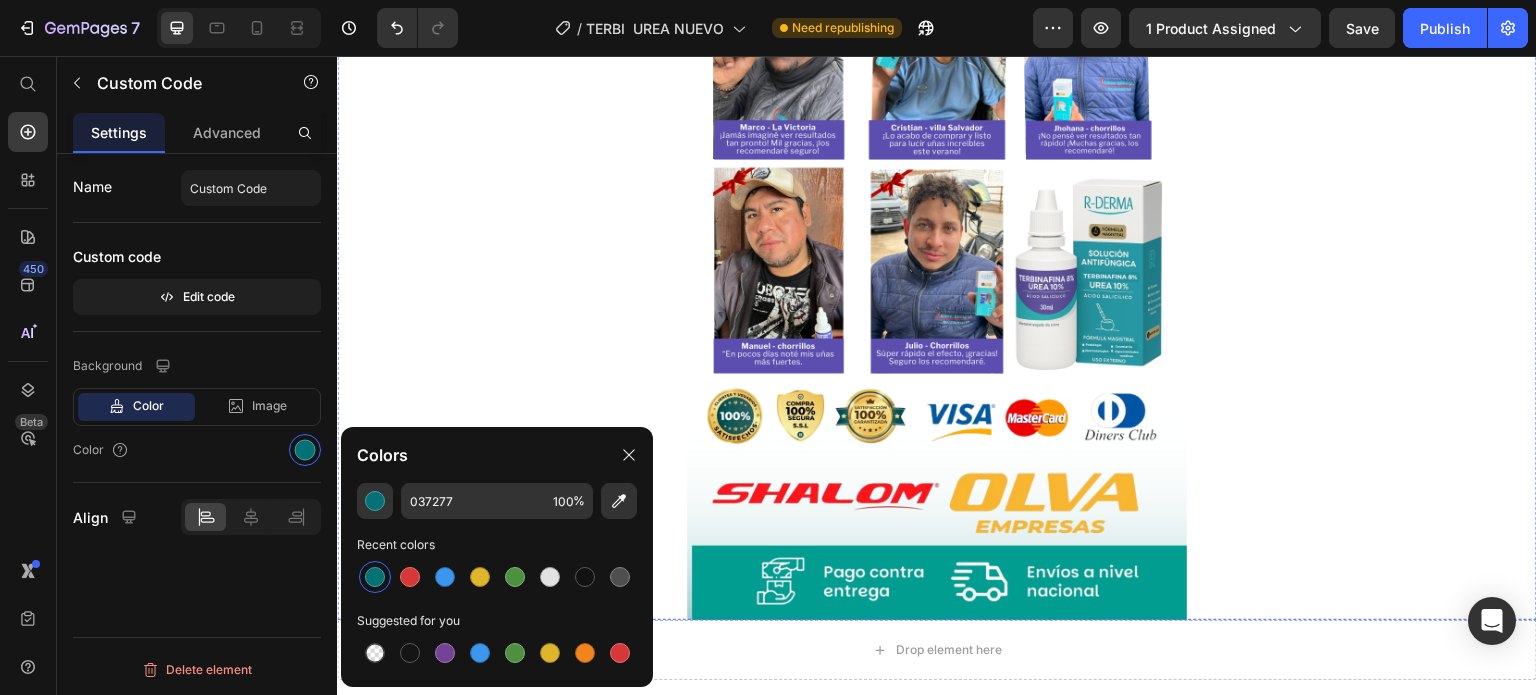 scroll, scrollTop: 6544, scrollLeft: 0, axis: vertical 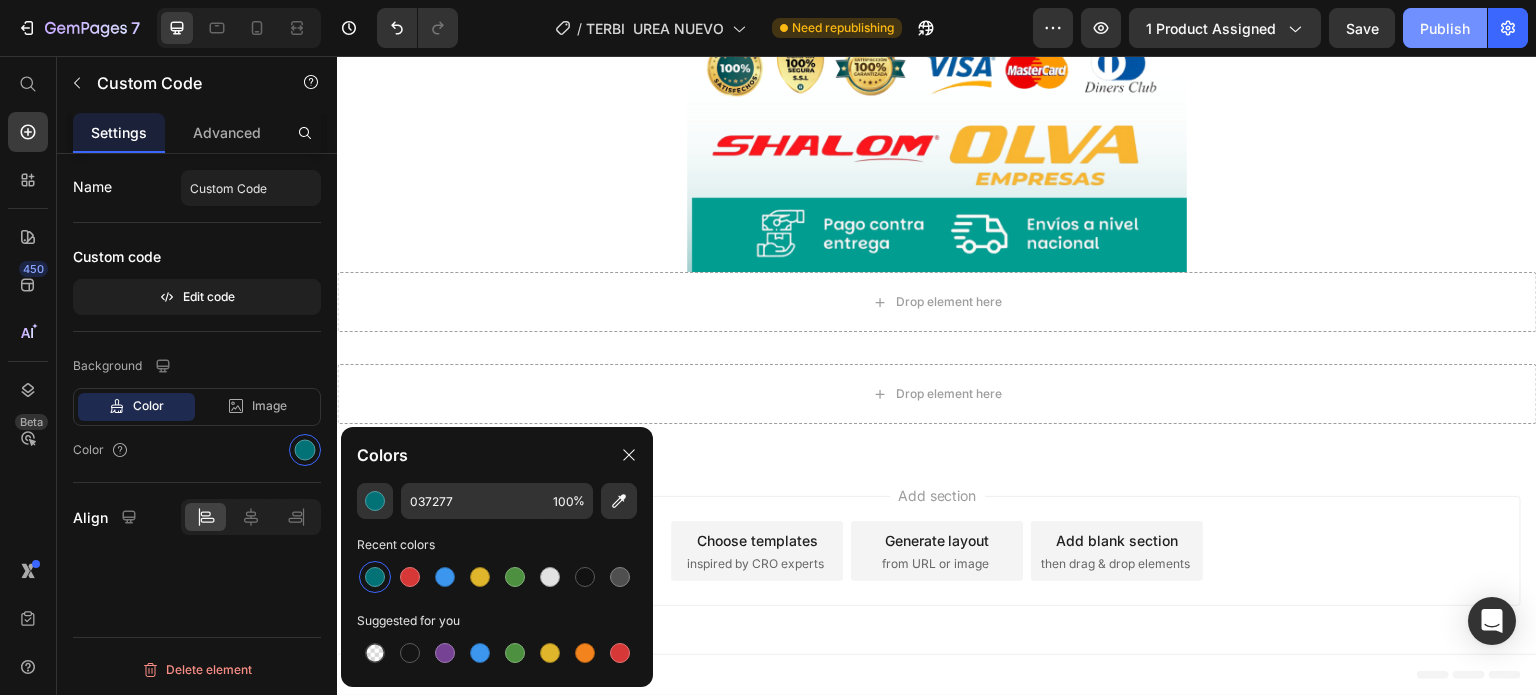 click on "Publish" 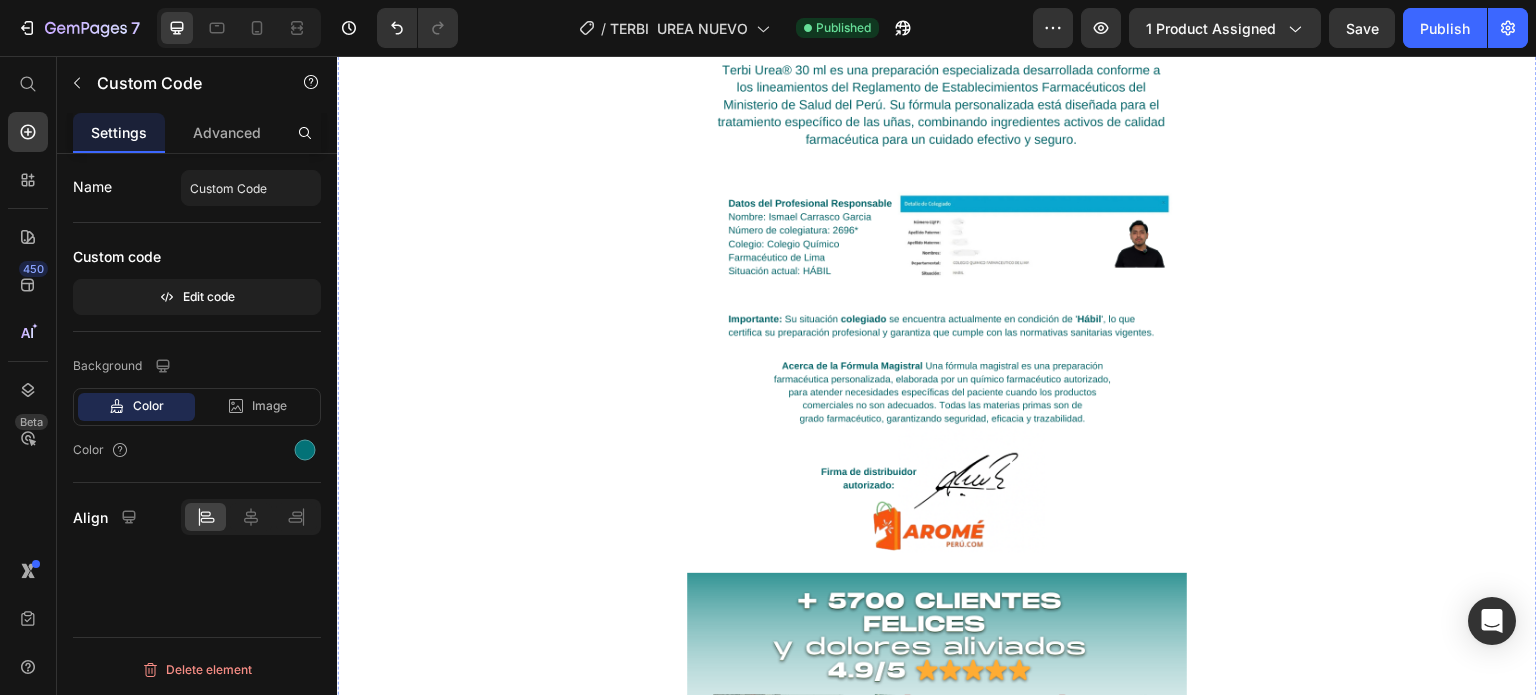 scroll, scrollTop: 5456, scrollLeft: 0, axis: vertical 